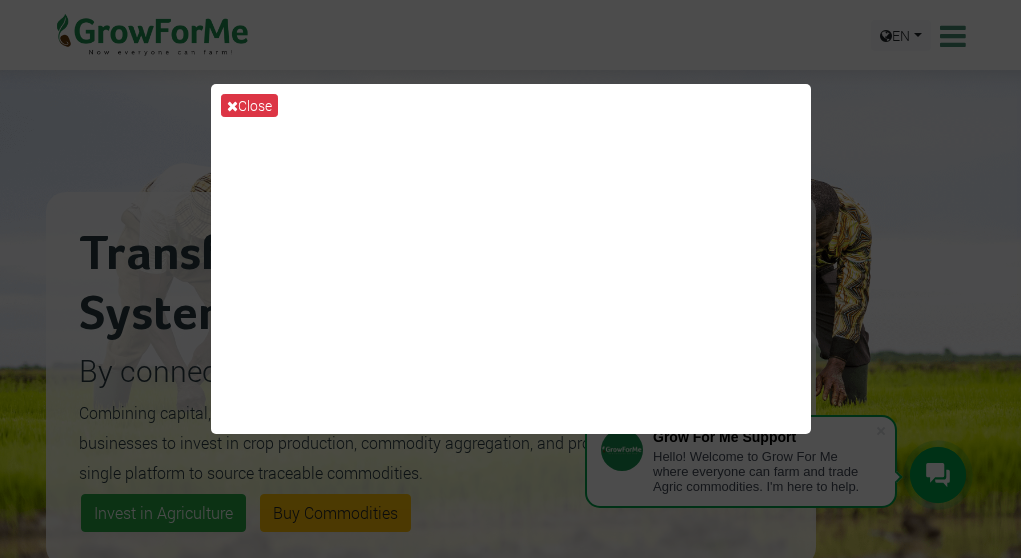 scroll, scrollTop: 0, scrollLeft: 0, axis: both 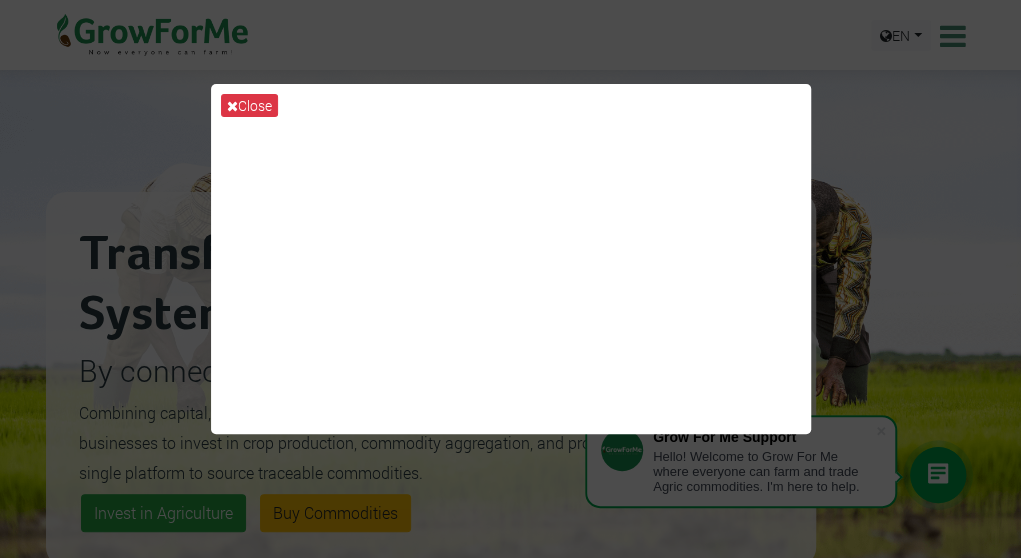 click on "Close" at bounding box center (510, 279) 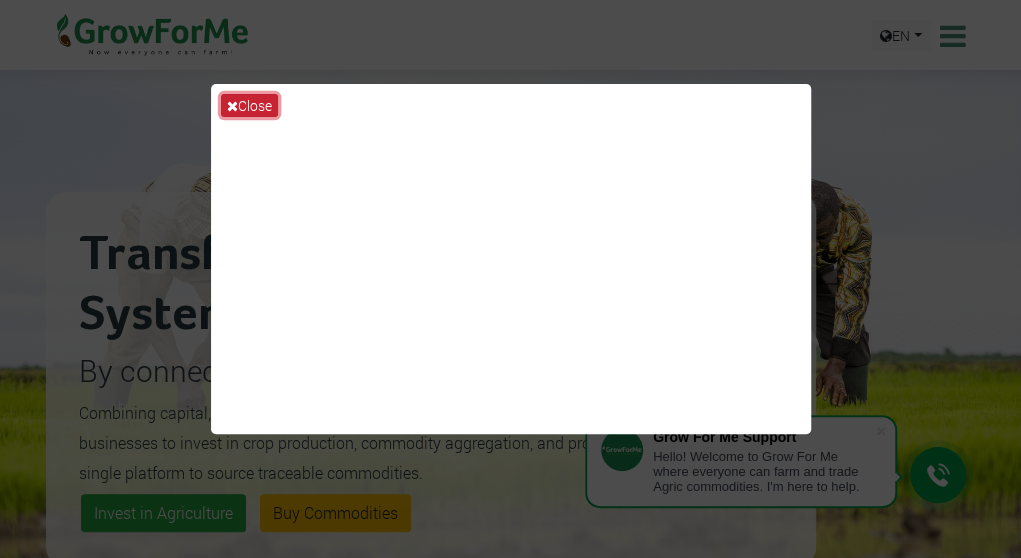 click on "Close" at bounding box center (249, 105) 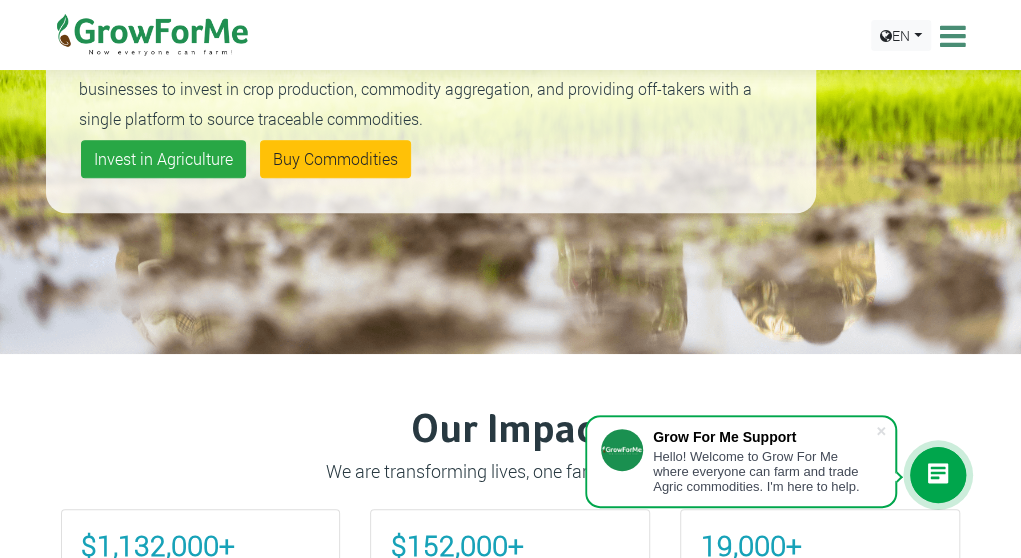 scroll, scrollTop: 361, scrollLeft: 0, axis: vertical 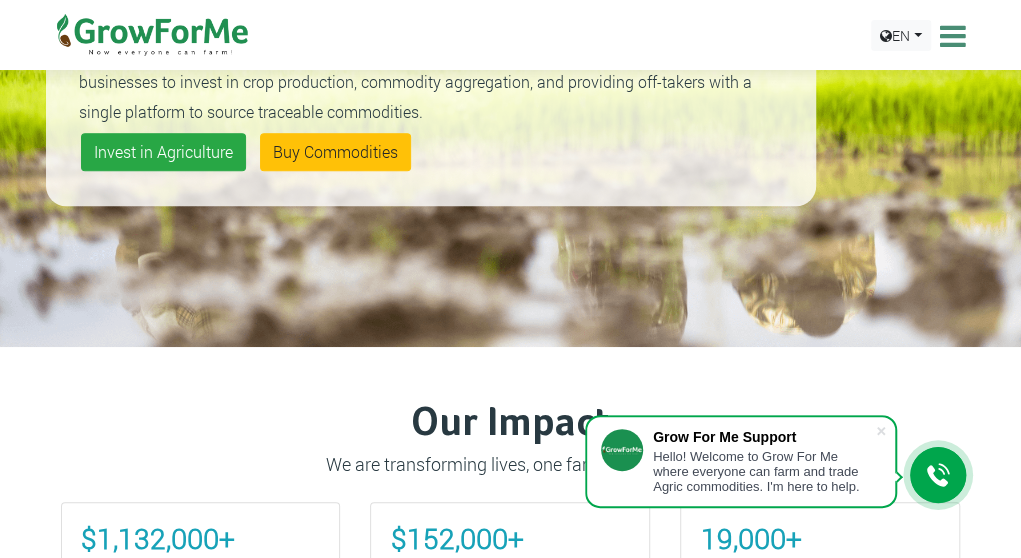 click at bounding box center [950, 36] 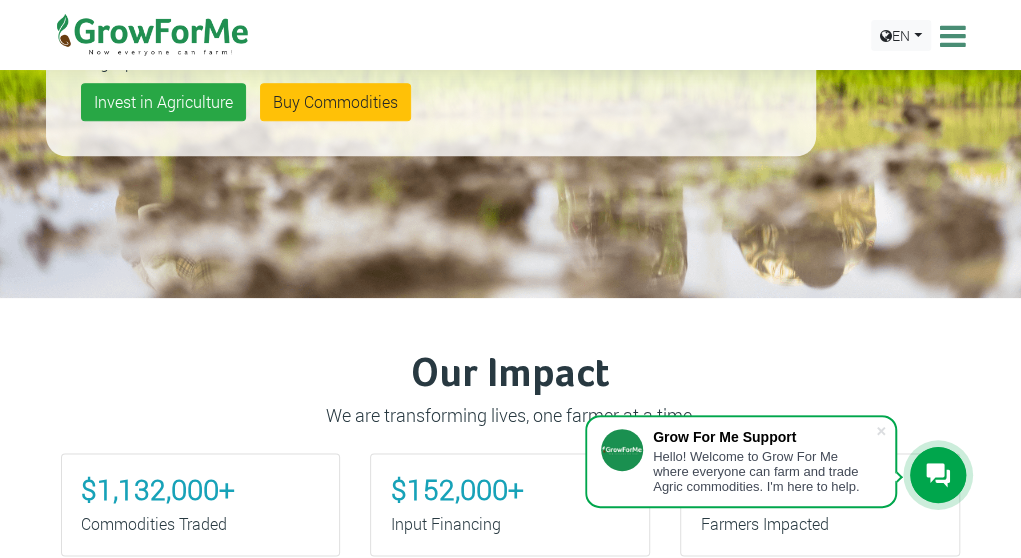 scroll, scrollTop: 728, scrollLeft: 0, axis: vertical 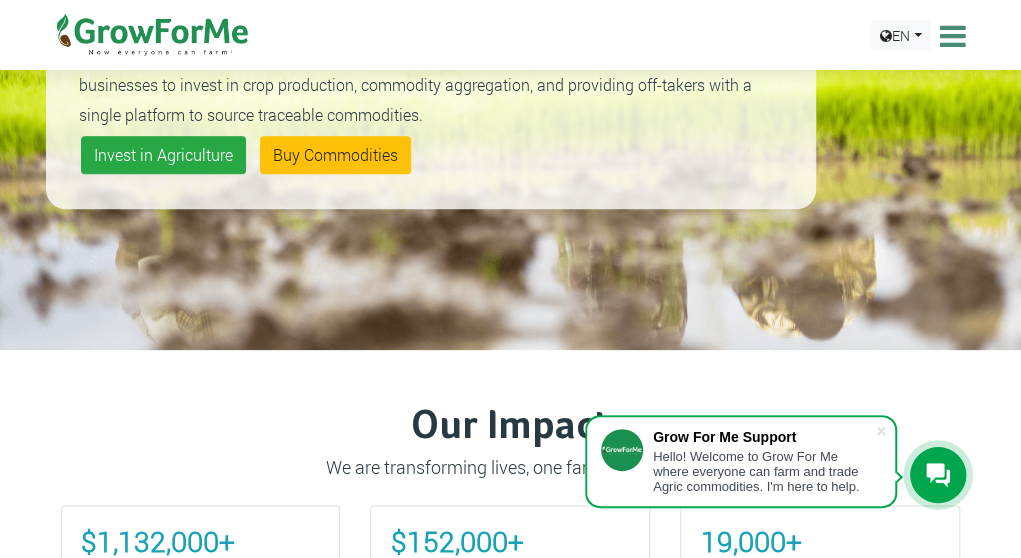 click at bounding box center [950, 36] 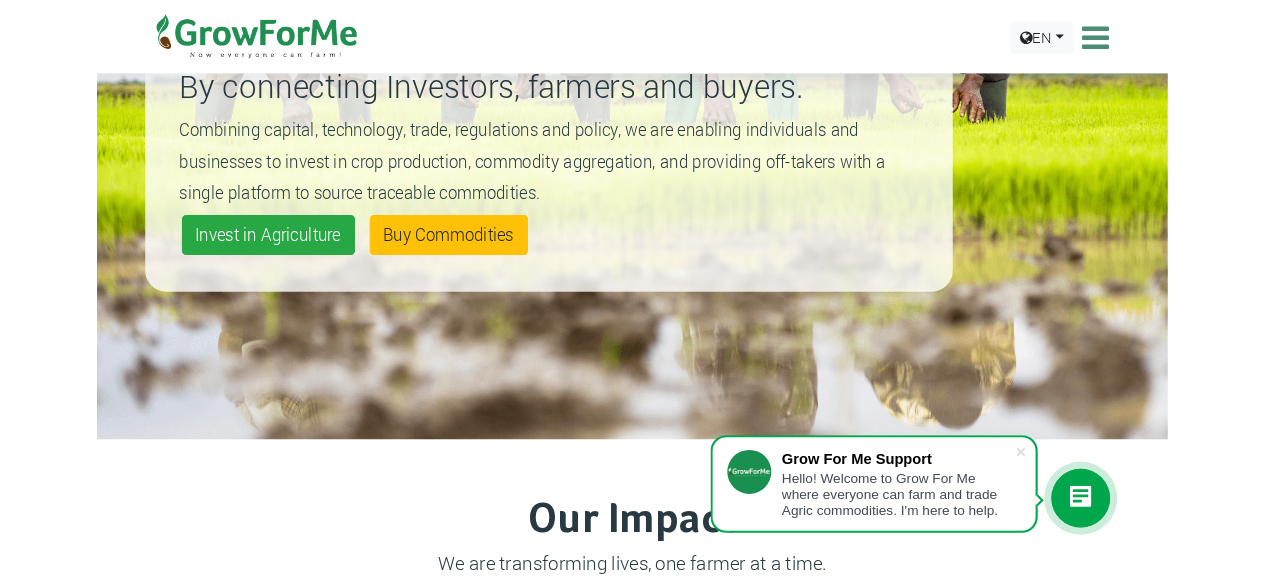 scroll, scrollTop: 0, scrollLeft: 0, axis: both 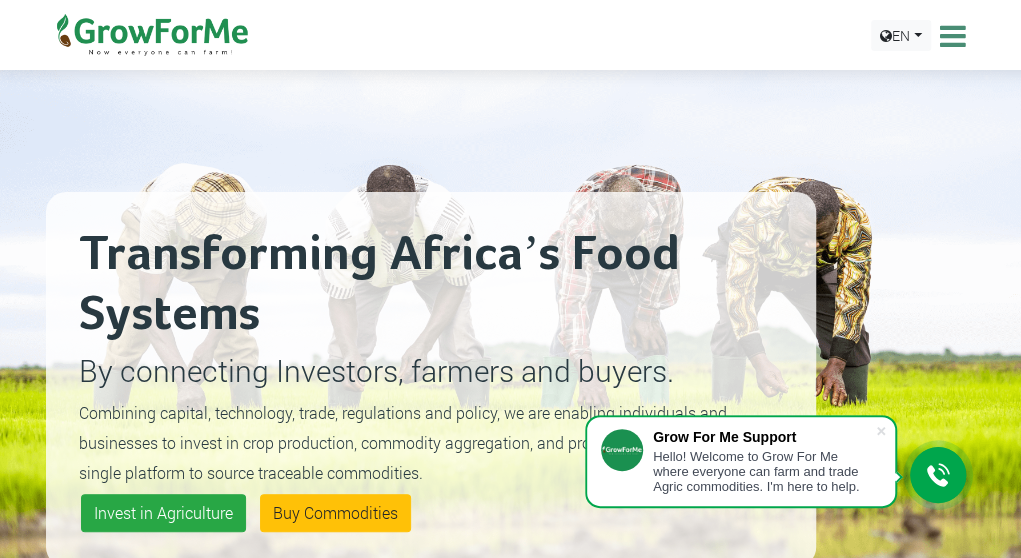 click at bounding box center [950, 36] 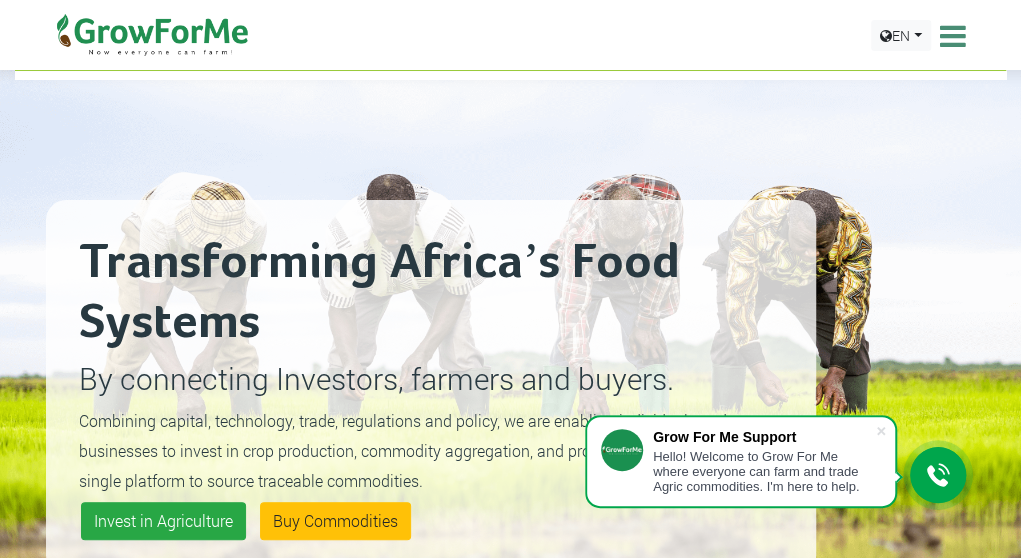 click at bounding box center [950, 36] 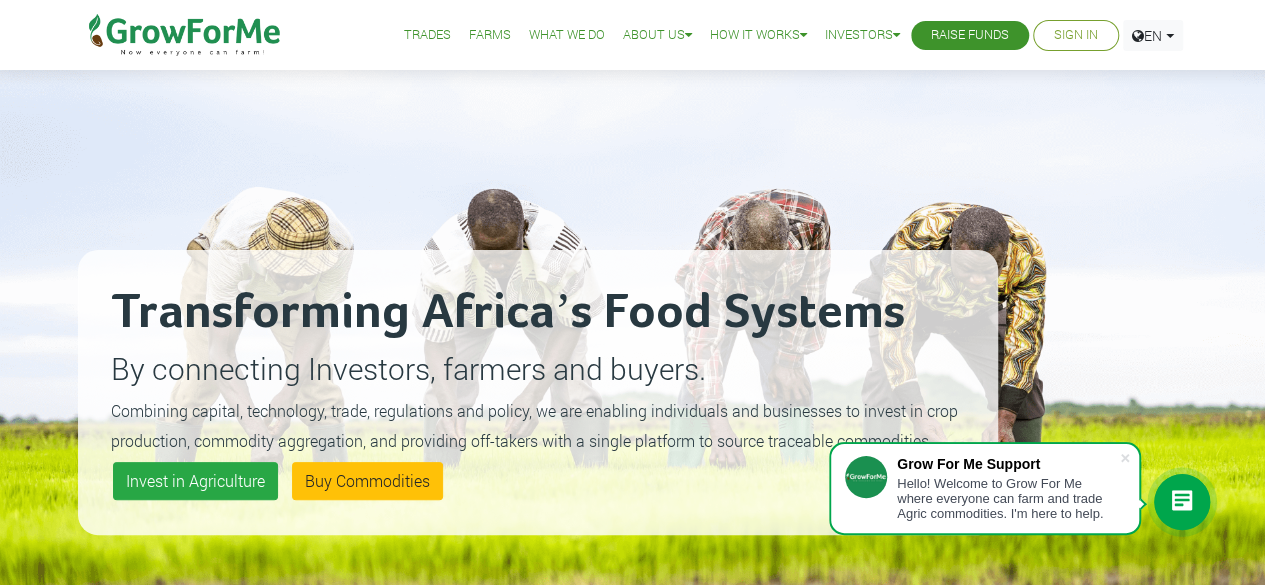 click on "Sign In" at bounding box center (1076, 35) 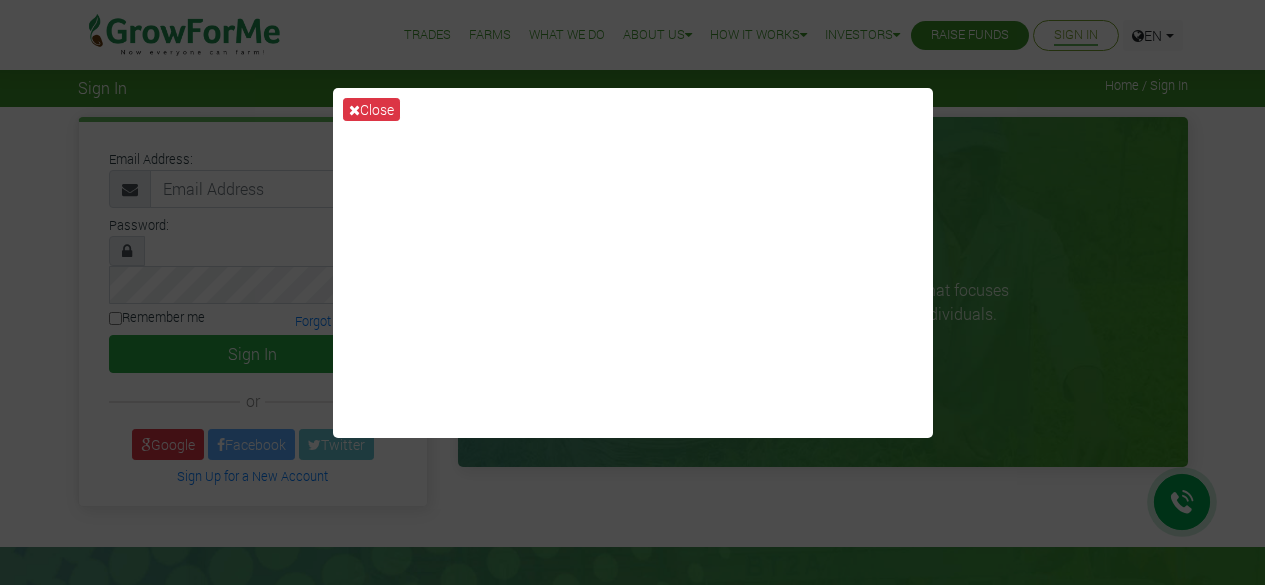 scroll, scrollTop: 0, scrollLeft: 0, axis: both 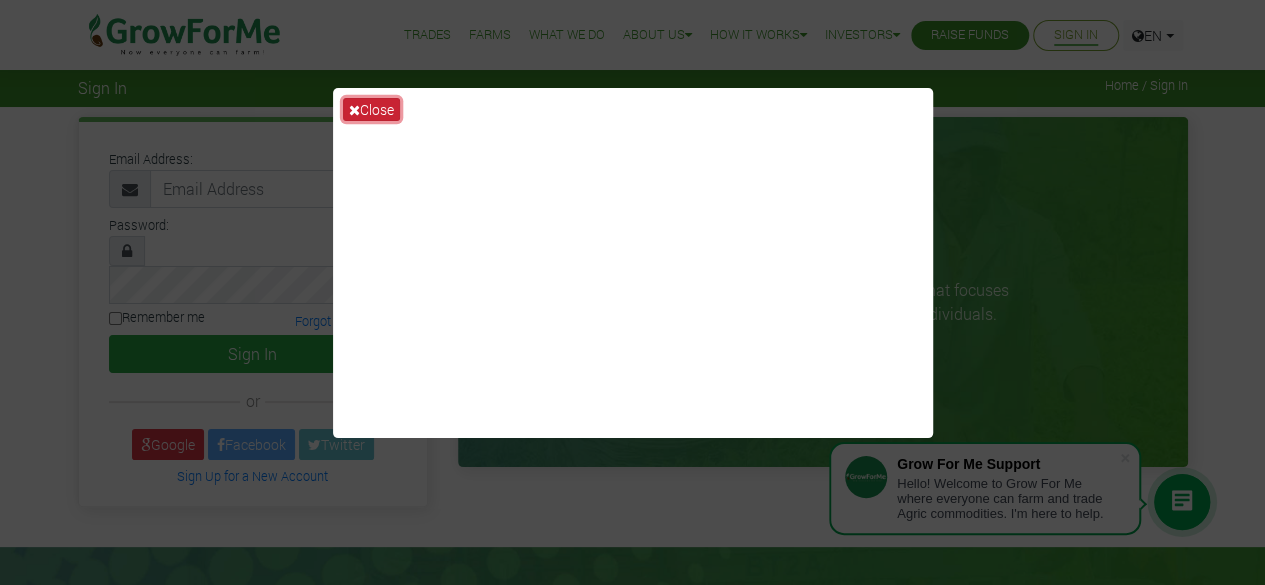 click on "Close" at bounding box center (371, 109) 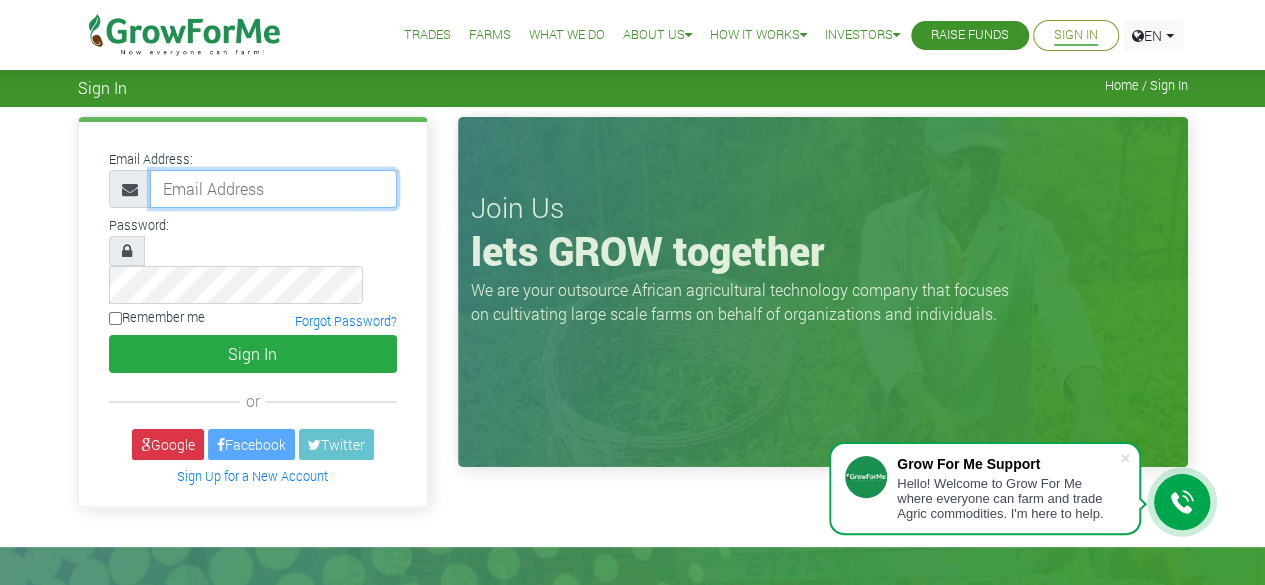 click at bounding box center [273, 189] 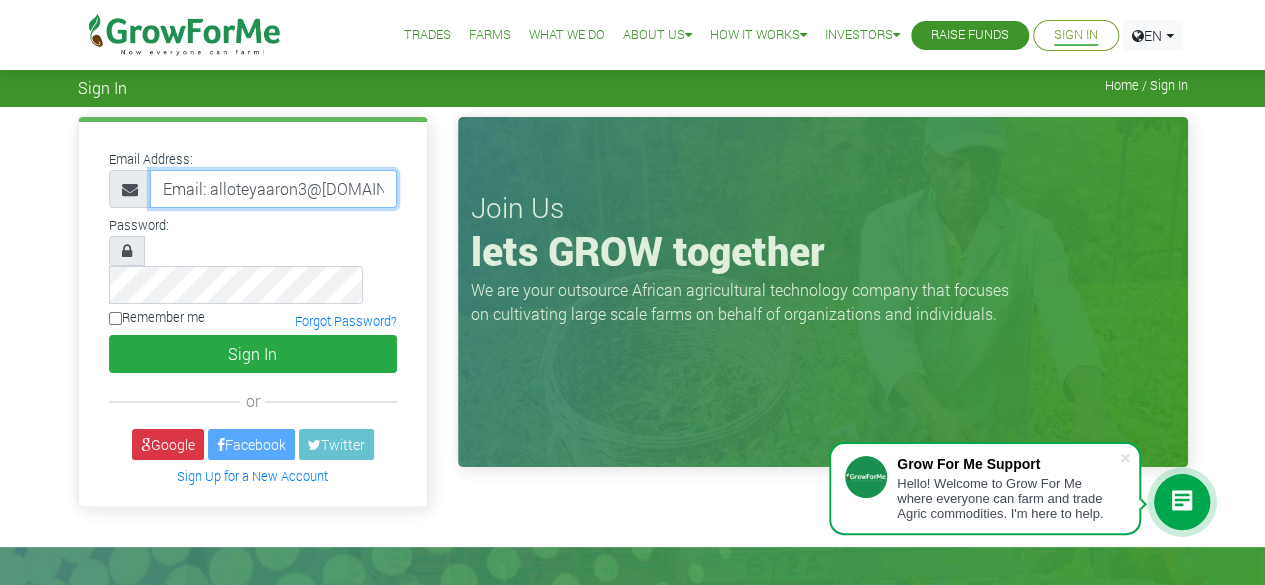 drag, startPoint x: 357, startPoint y: 185, endPoint x: 146, endPoint y: 183, distance: 211.00948 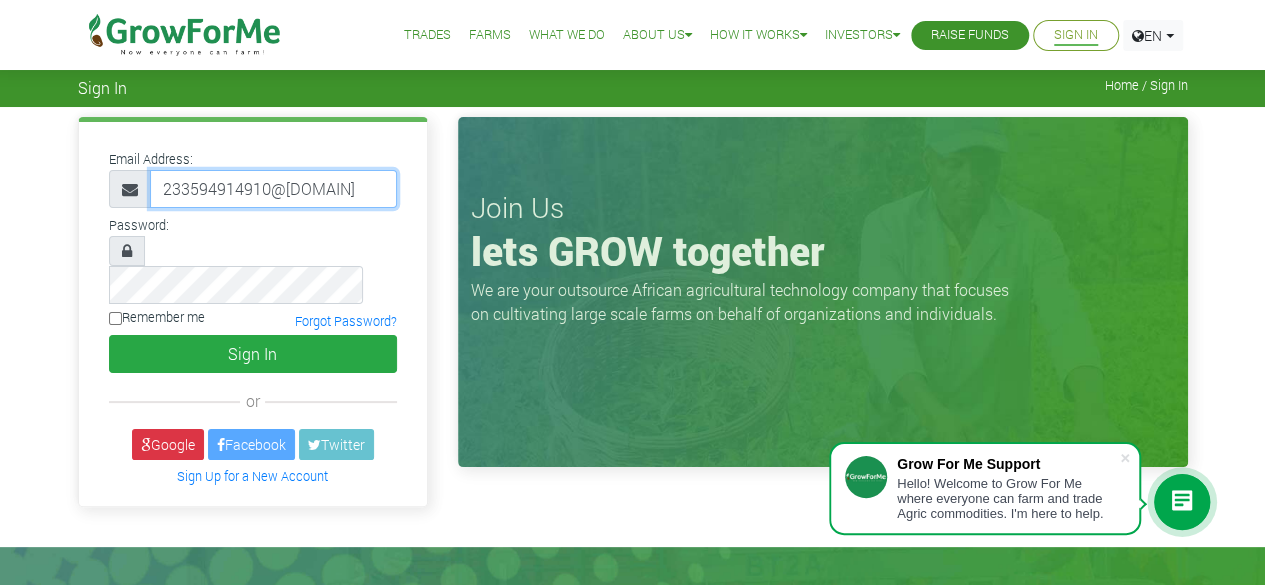 scroll, scrollTop: 0, scrollLeft: 10, axis: horizontal 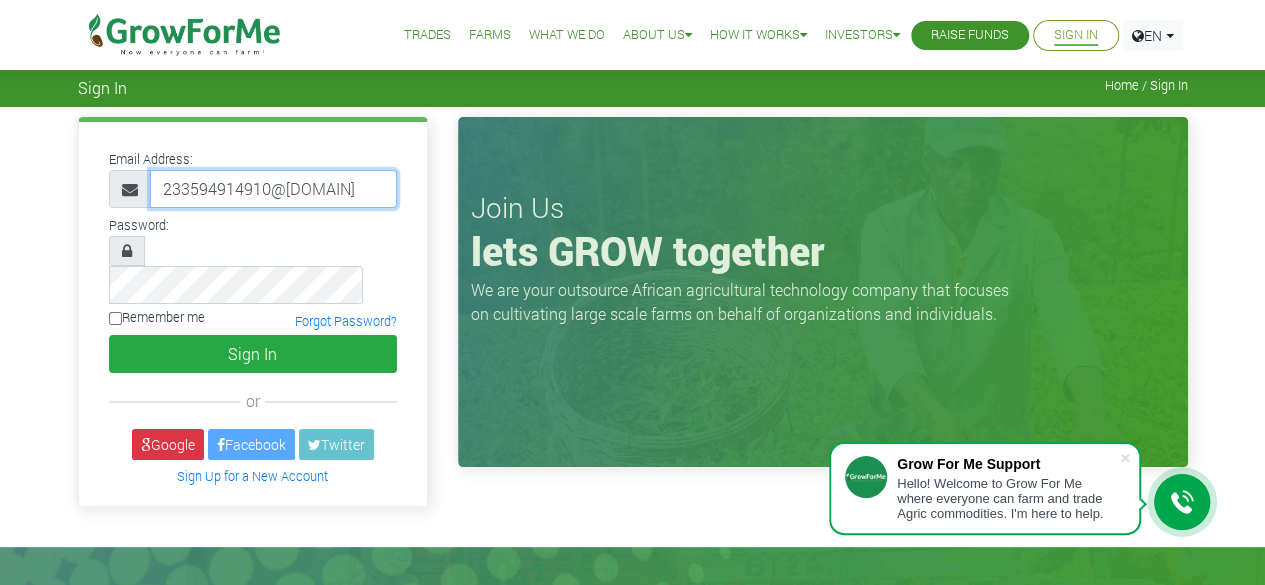 type on "233594914910@growforme.com" 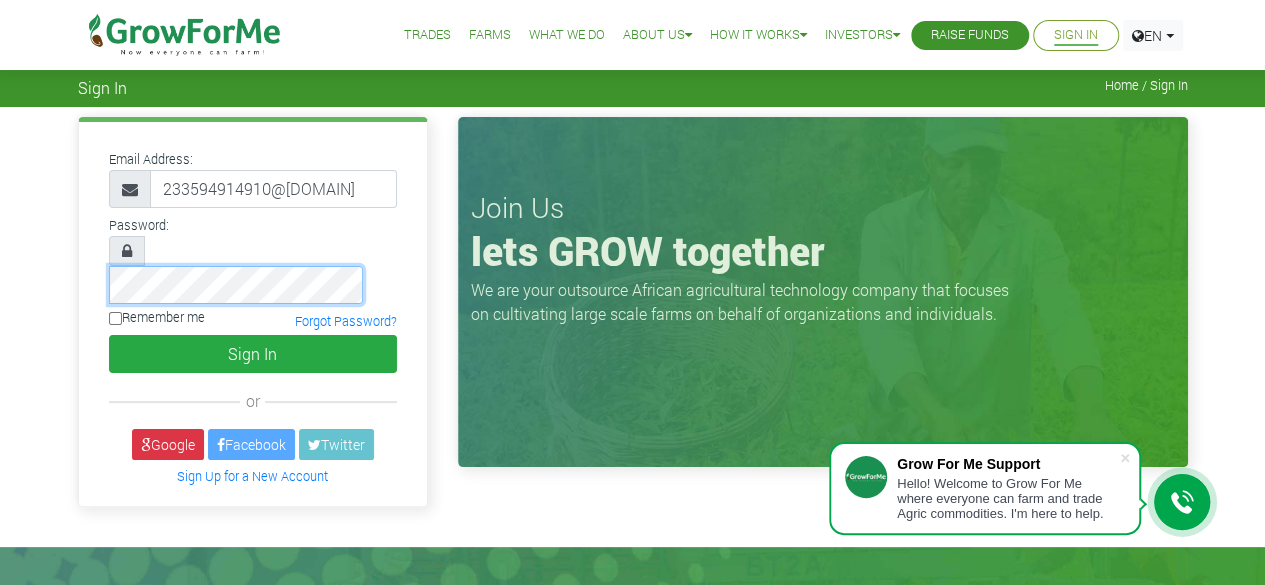 scroll, scrollTop: 0, scrollLeft: 0, axis: both 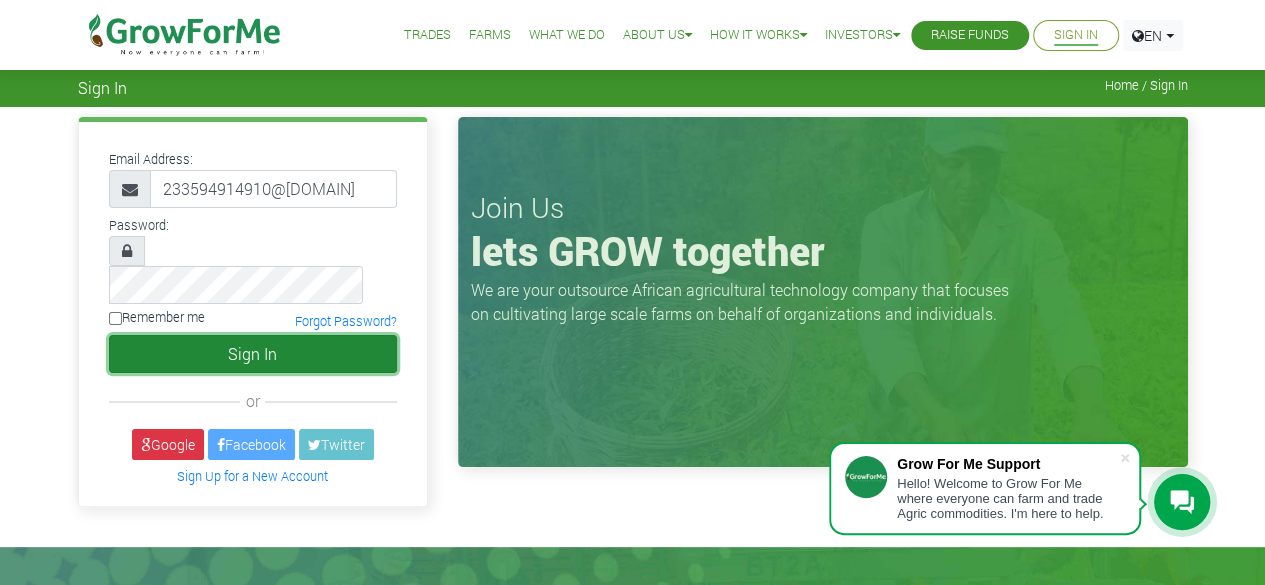 click on "Sign In" at bounding box center [253, 354] 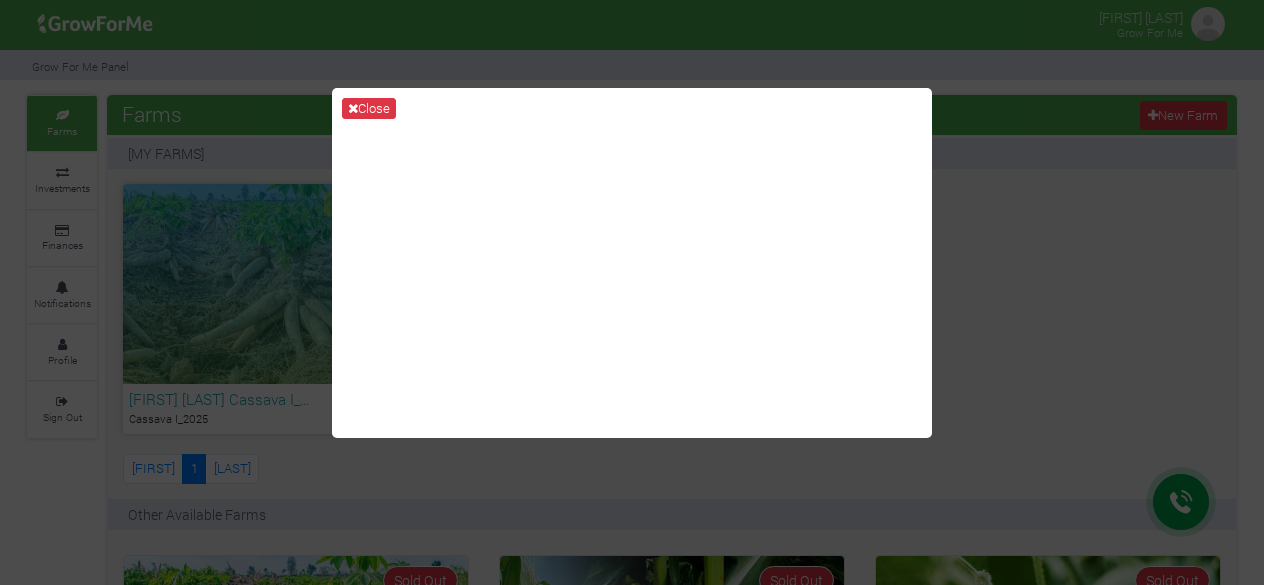 scroll, scrollTop: 0, scrollLeft: 0, axis: both 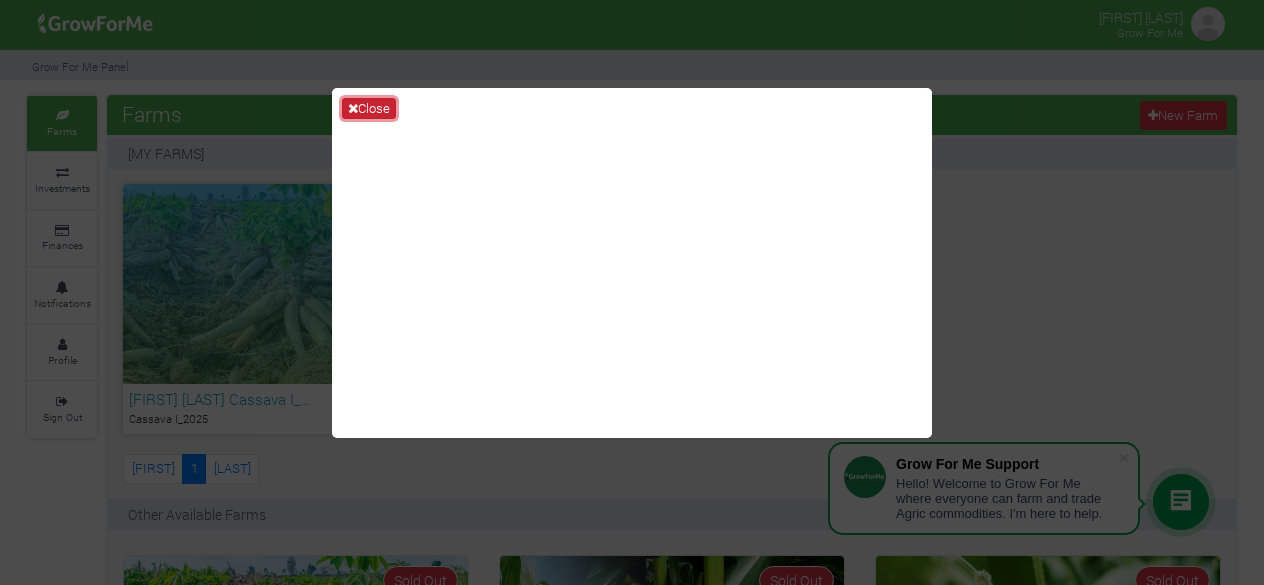 click on "Close" at bounding box center [369, 109] 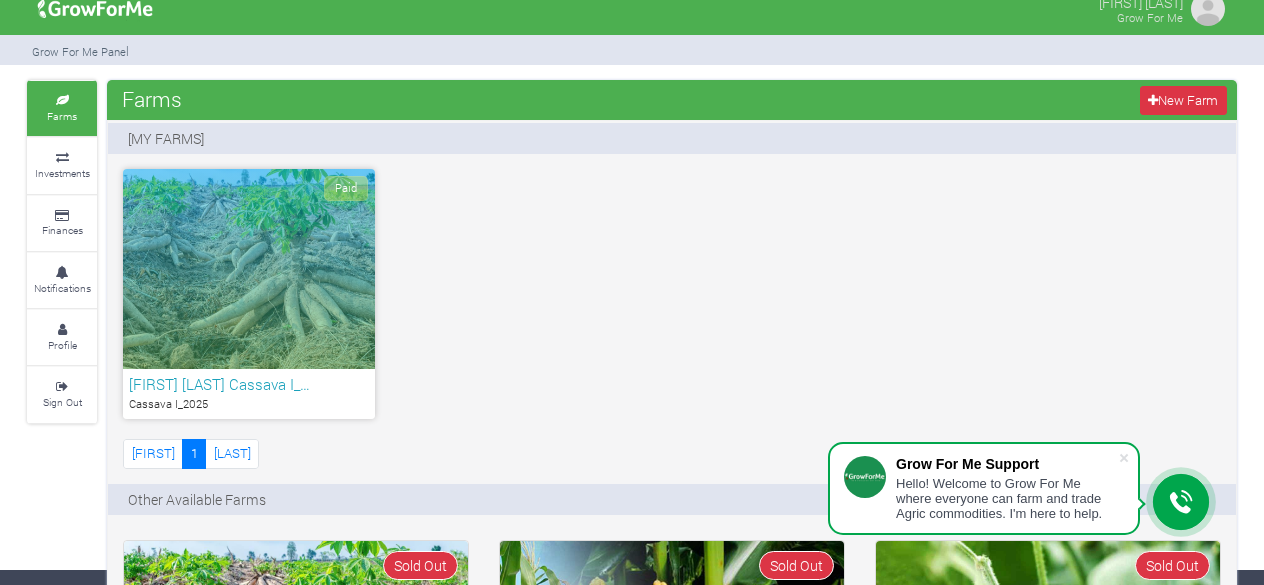 scroll, scrollTop: 0, scrollLeft: 0, axis: both 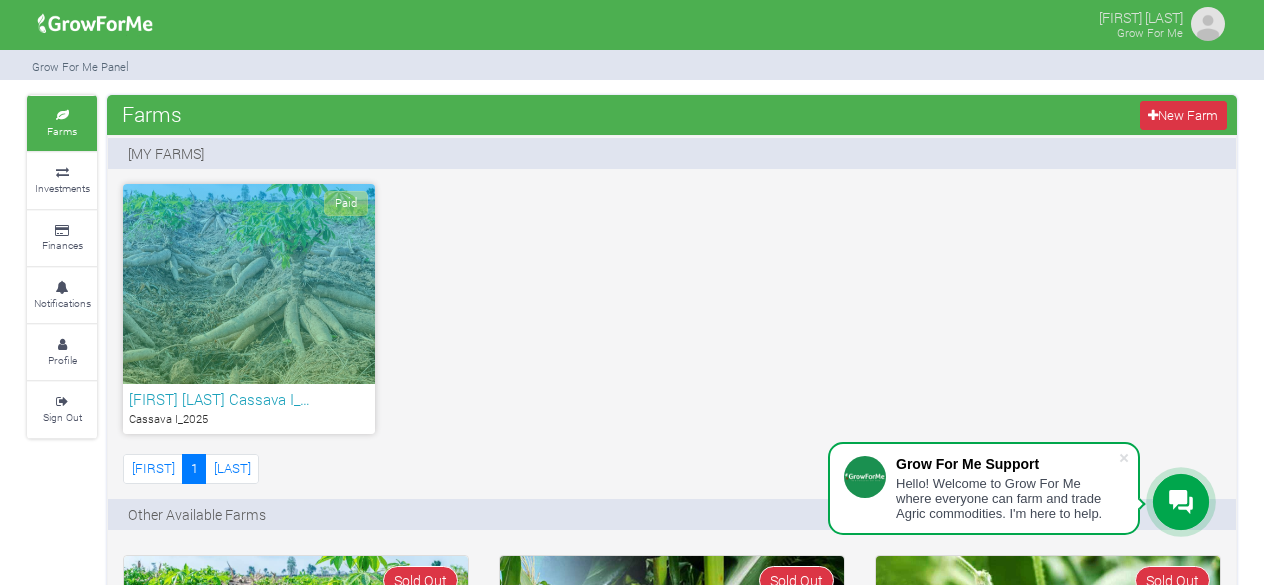 click on "AARON ALLOTEY Cassava I_…
Cassava I_2025" at bounding box center [249, 409] 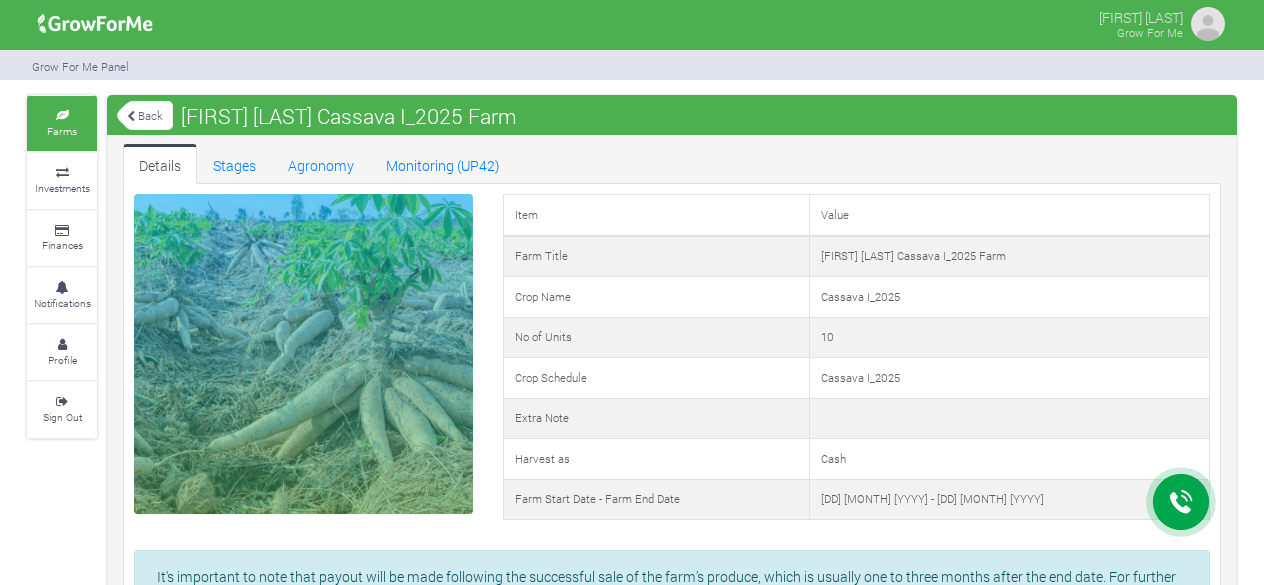 scroll, scrollTop: 0, scrollLeft: 0, axis: both 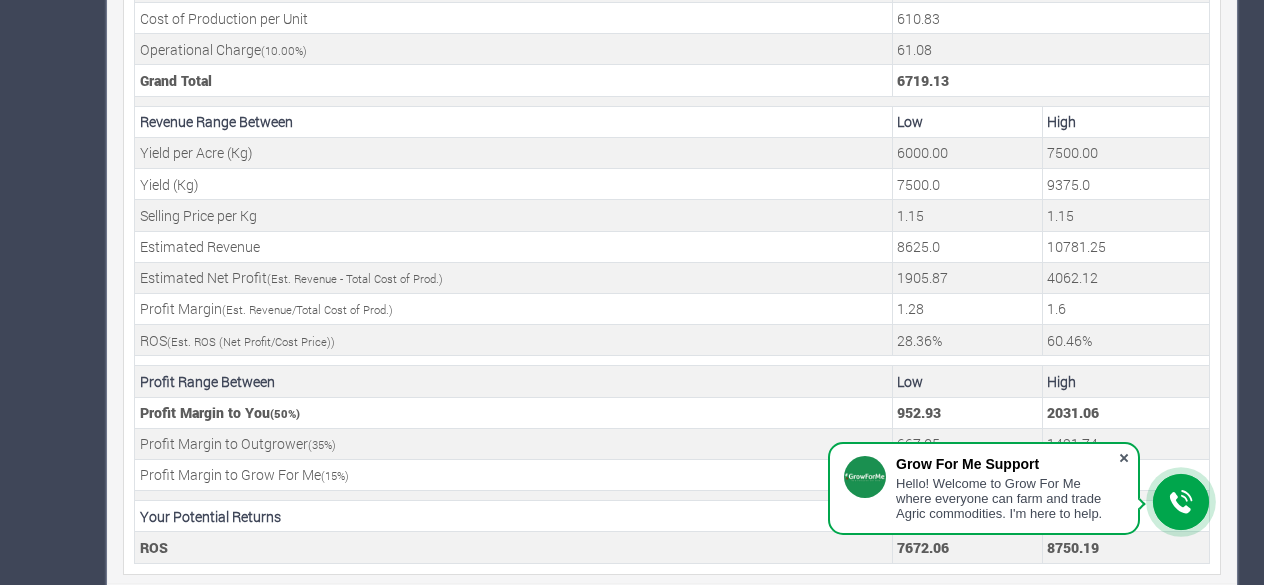 click at bounding box center [1124, 458] 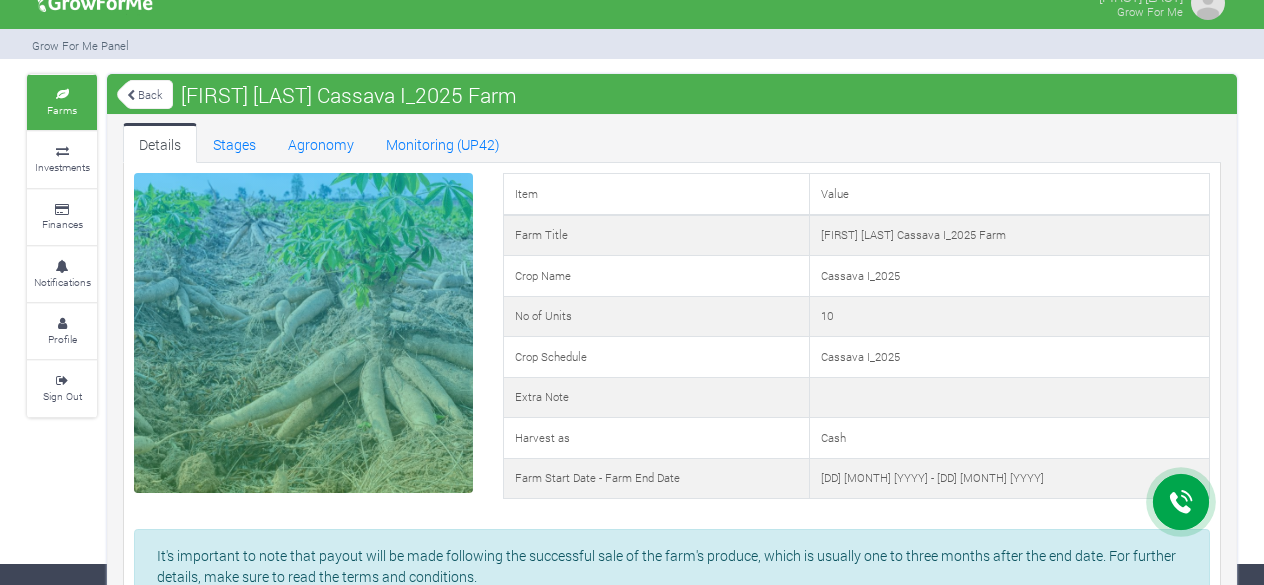 scroll, scrollTop: 0, scrollLeft: 0, axis: both 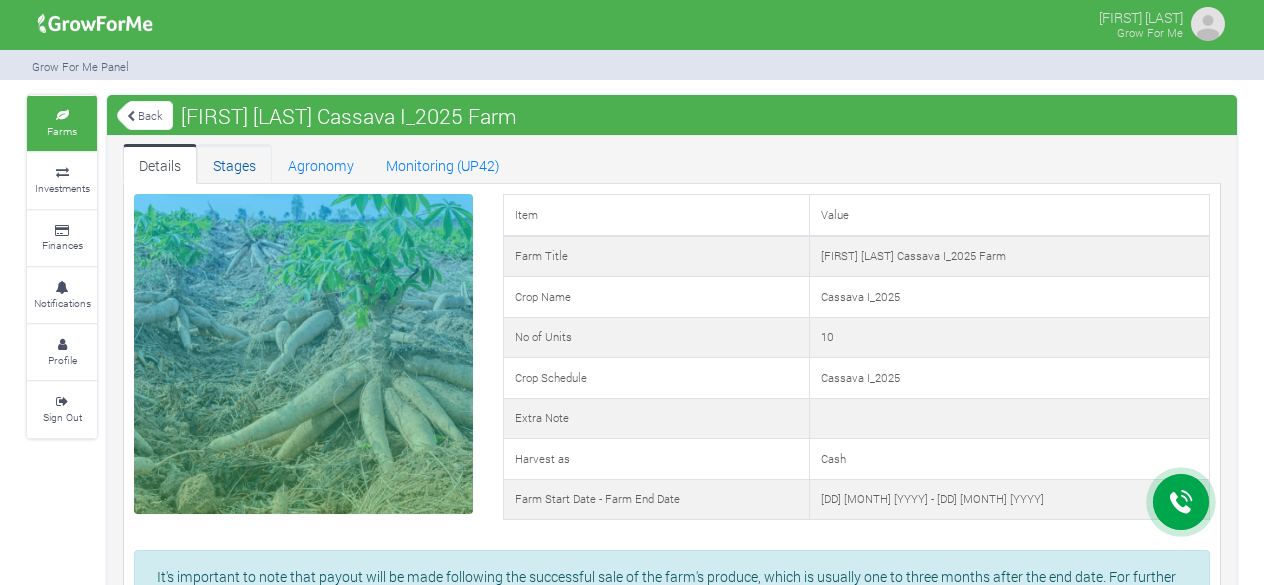 click on "Stages" at bounding box center (234, 164) 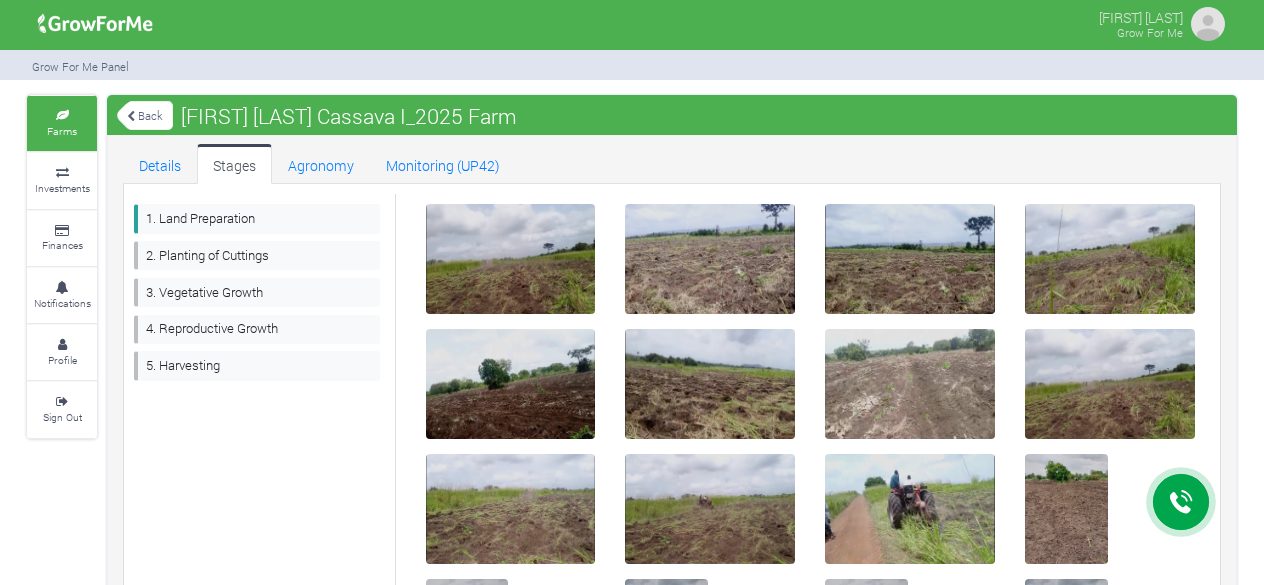 scroll, scrollTop: 0, scrollLeft: 0, axis: both 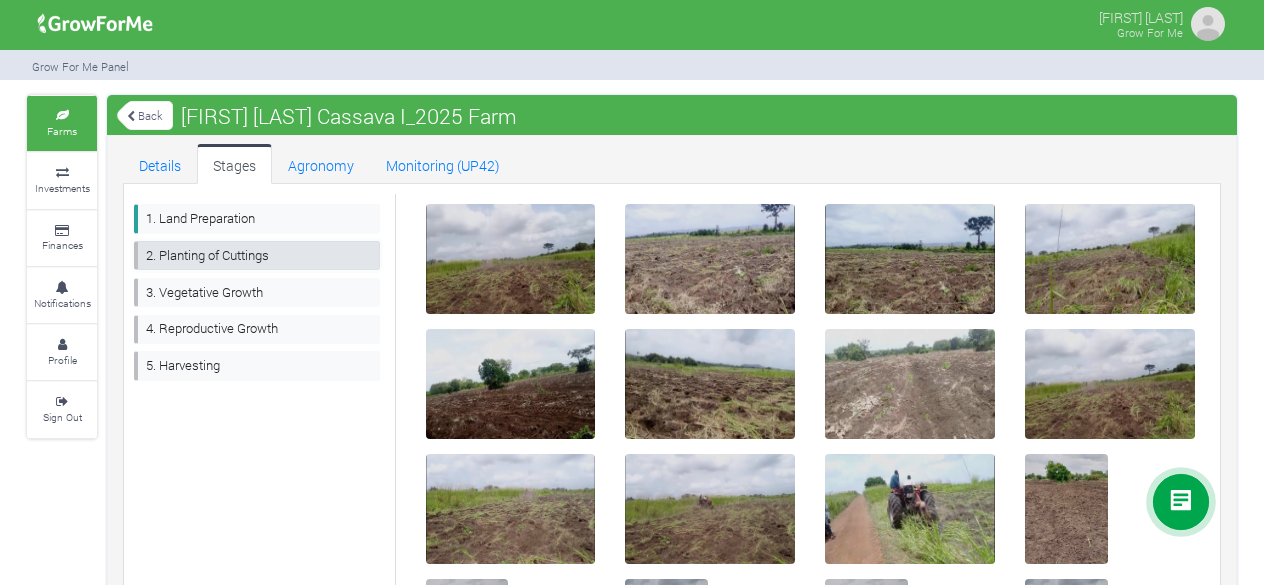 click on "2. Planting of Cuttings" at bounding box center [257, 255] 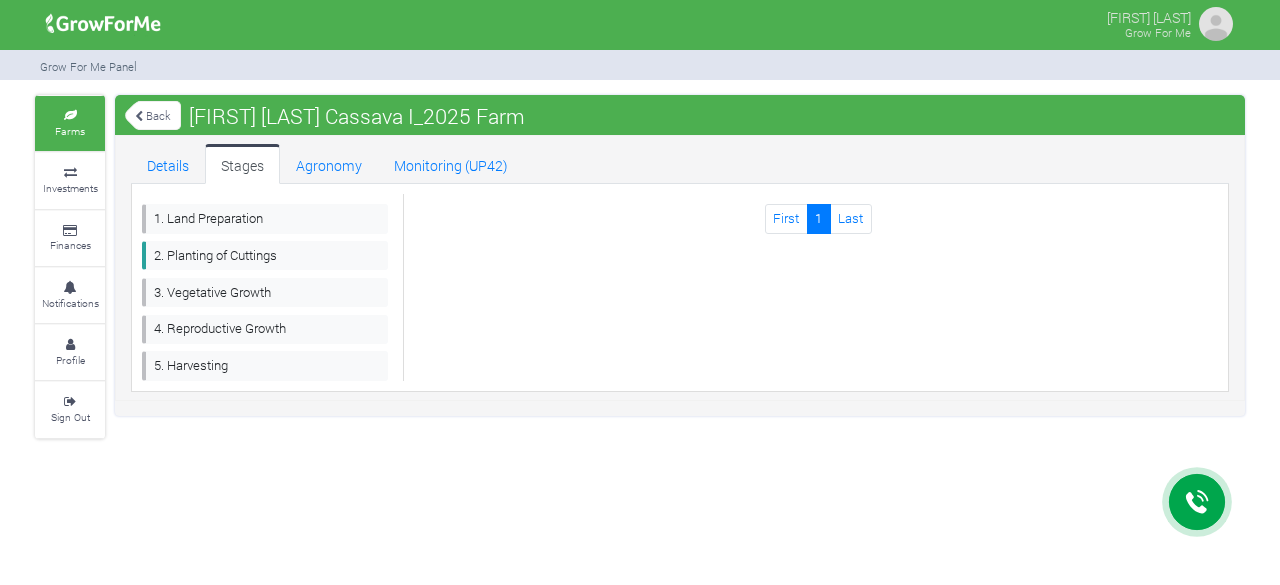 scroll, scrollTop: 0, scrollLeft: 0, axis: both 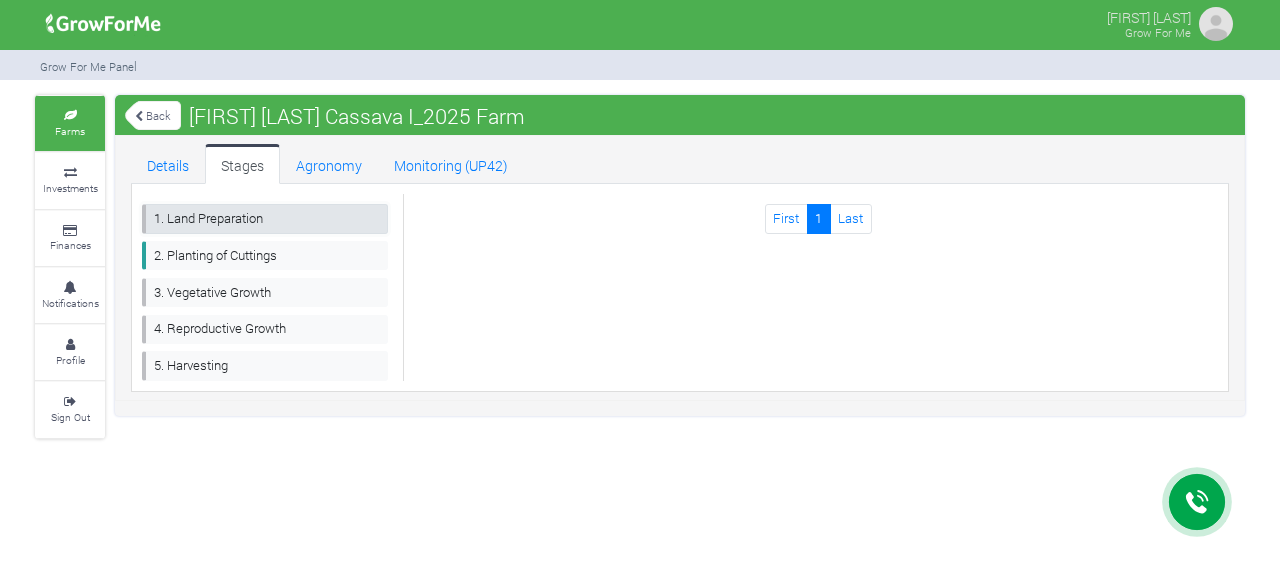 click on "1. Land Preparation" at bounding box center [265, 218] 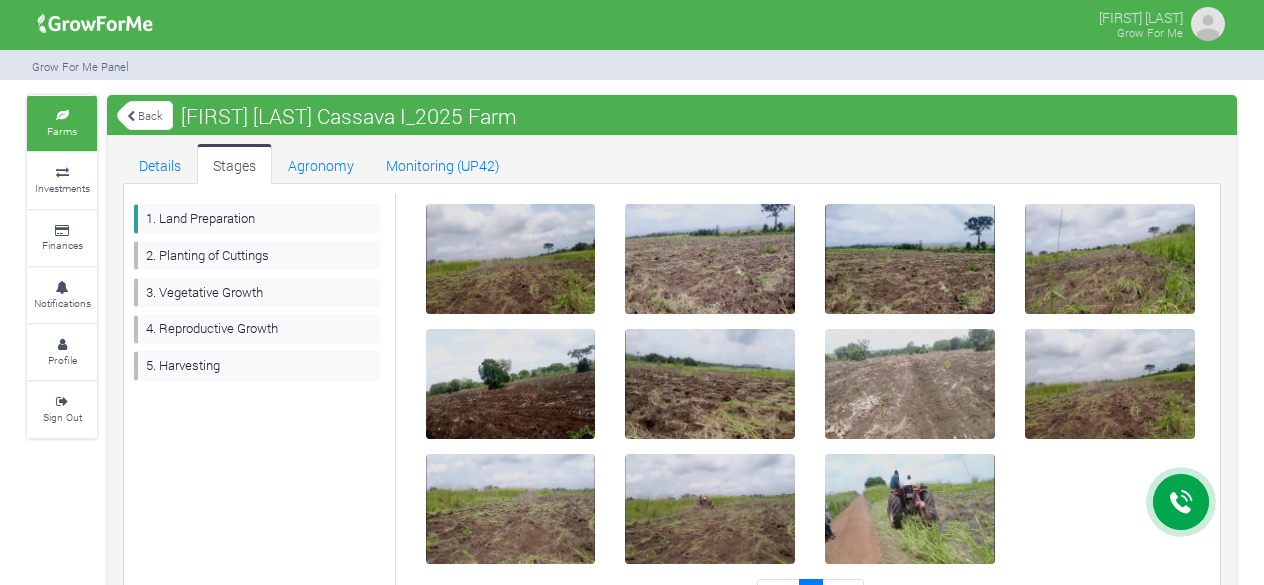 scroll, scrollTop: 0, scrollLeft: 0, axis: both 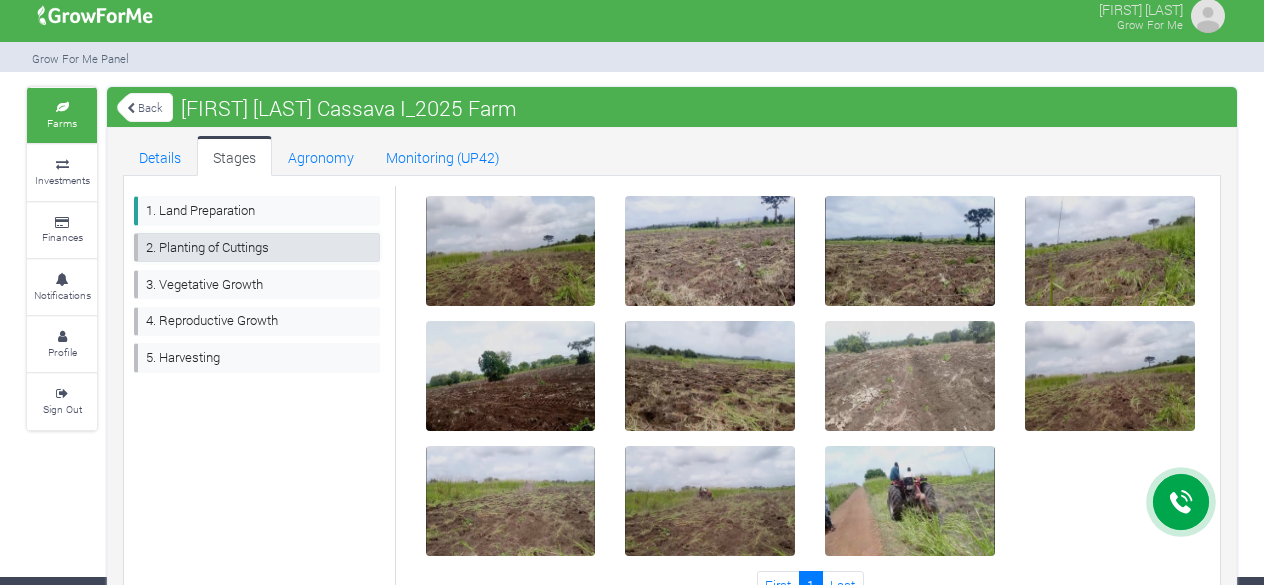 click on "2. Planting of Cuttings" at bounding box center (257, 247) 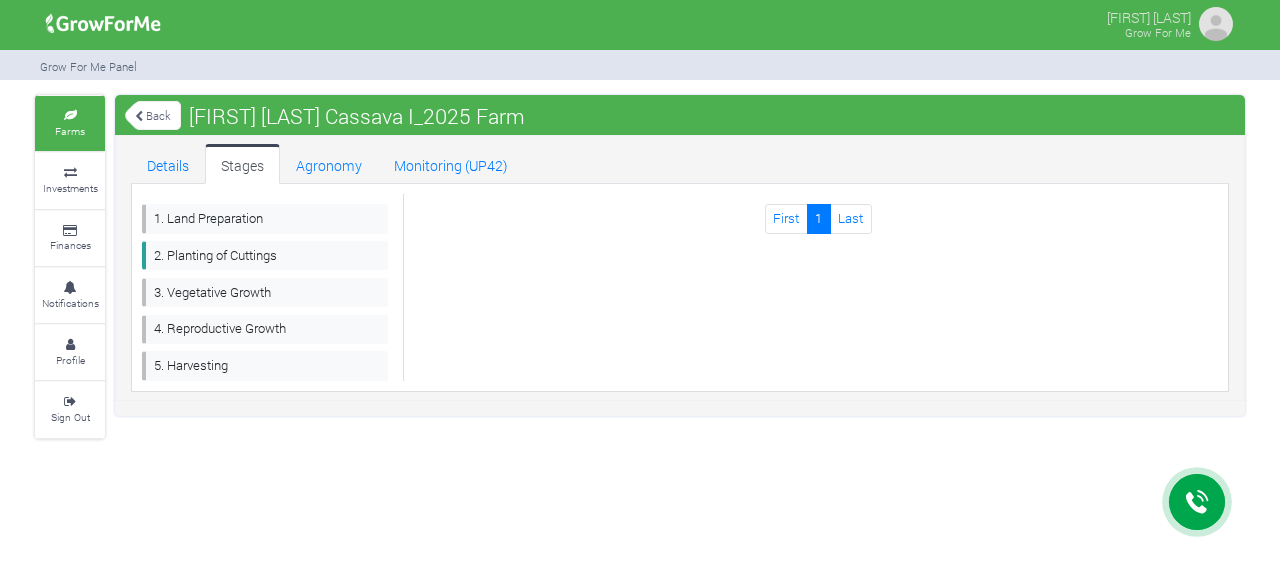 scroll, scrollTop: 0, scrollLeft: 0, axis: both 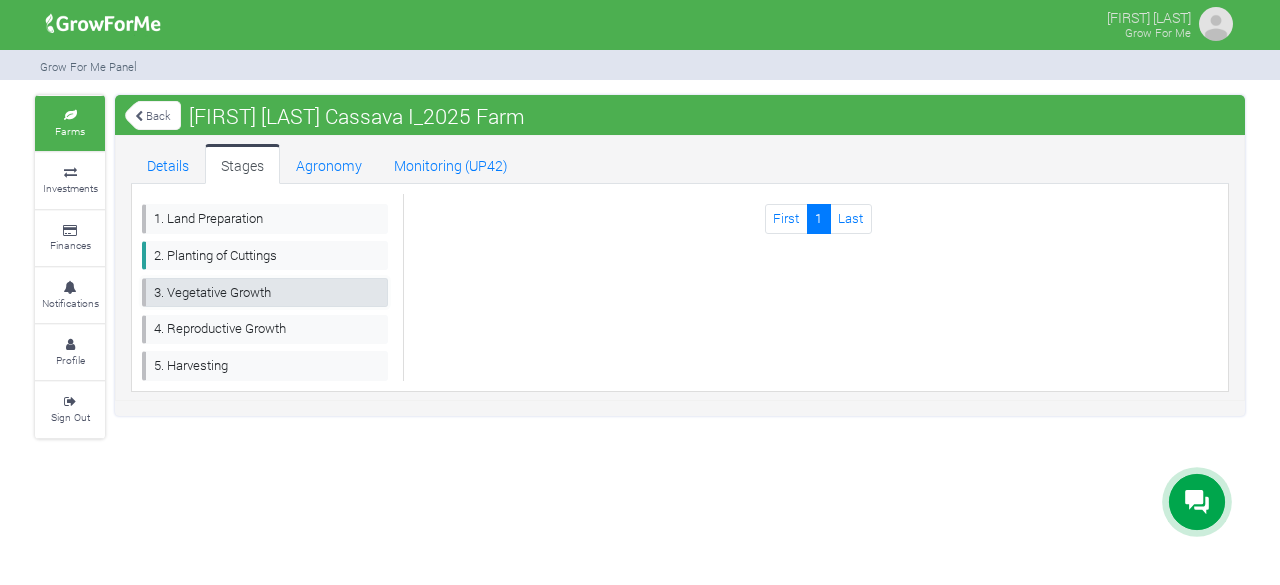 click on "3. Vegetative Growth" at bounding box center [265, 292] 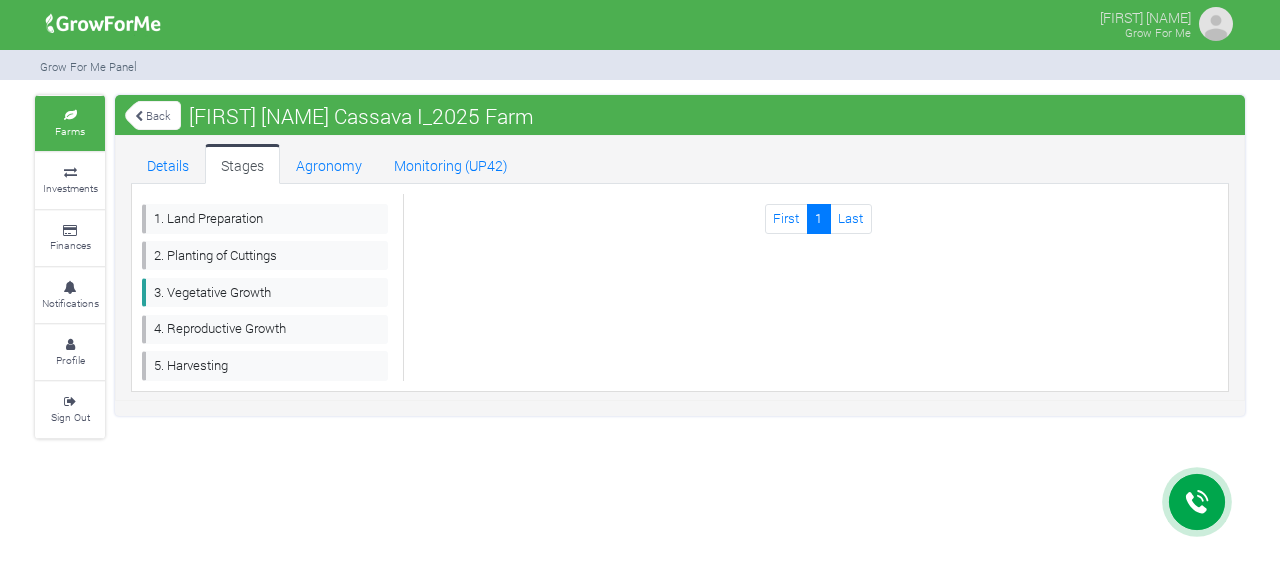 scroll, scrollTop: 0, scrollLeft: 0, axis: both 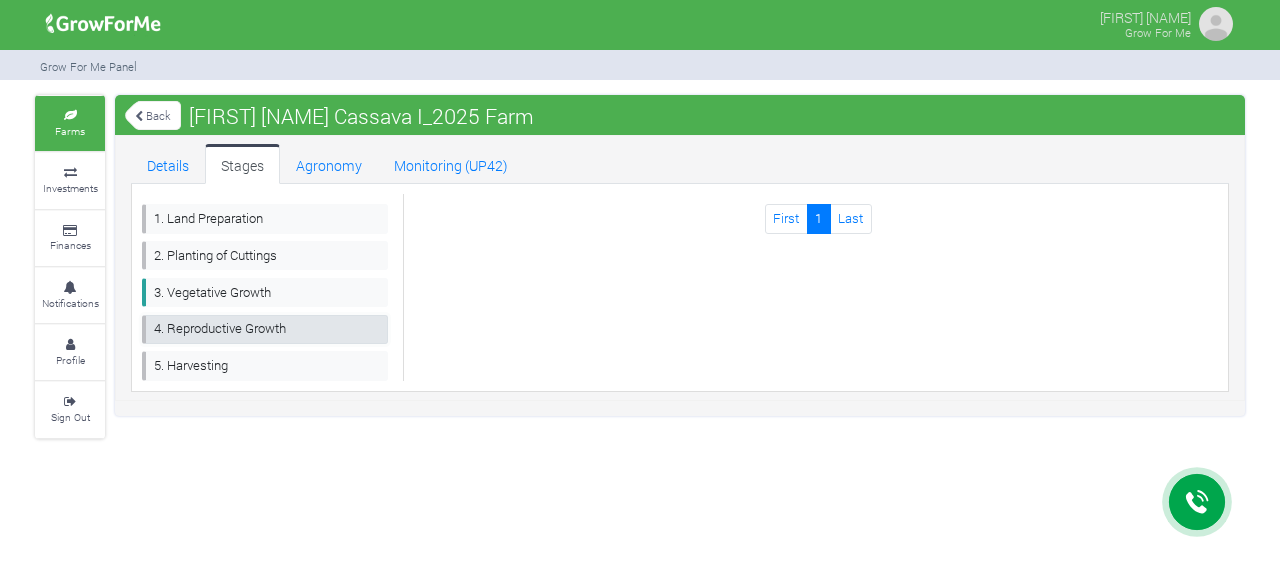 click on "4. Reproductive Growth" at bounding box center (265, 329) 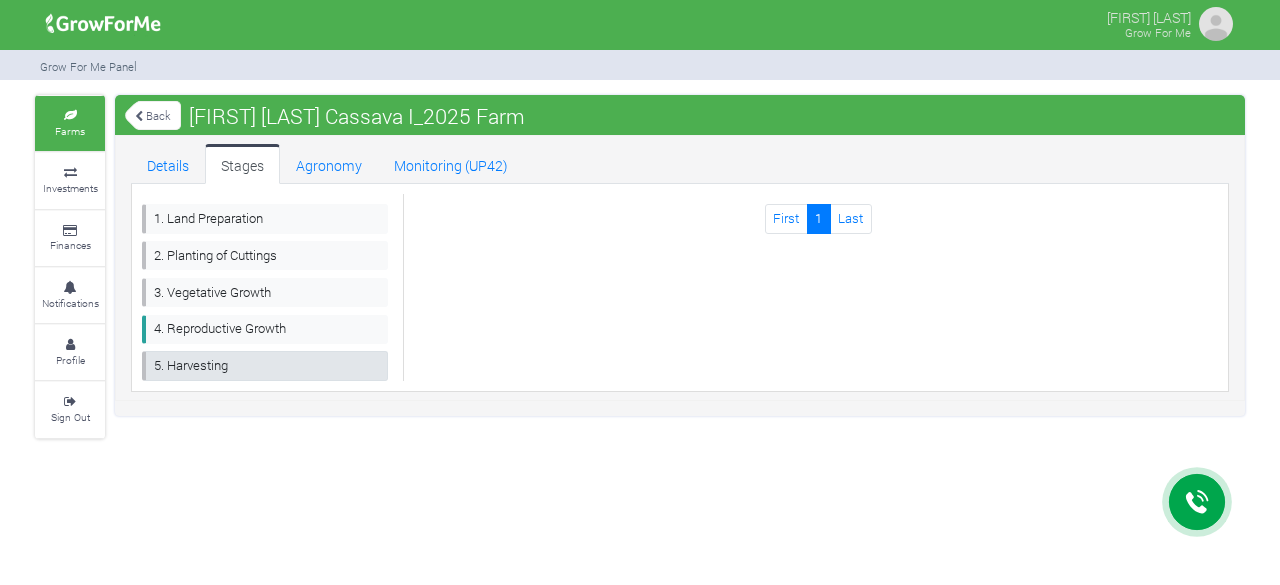 scroll, scrollTop: 0, scrollLeft: 0, axis: both 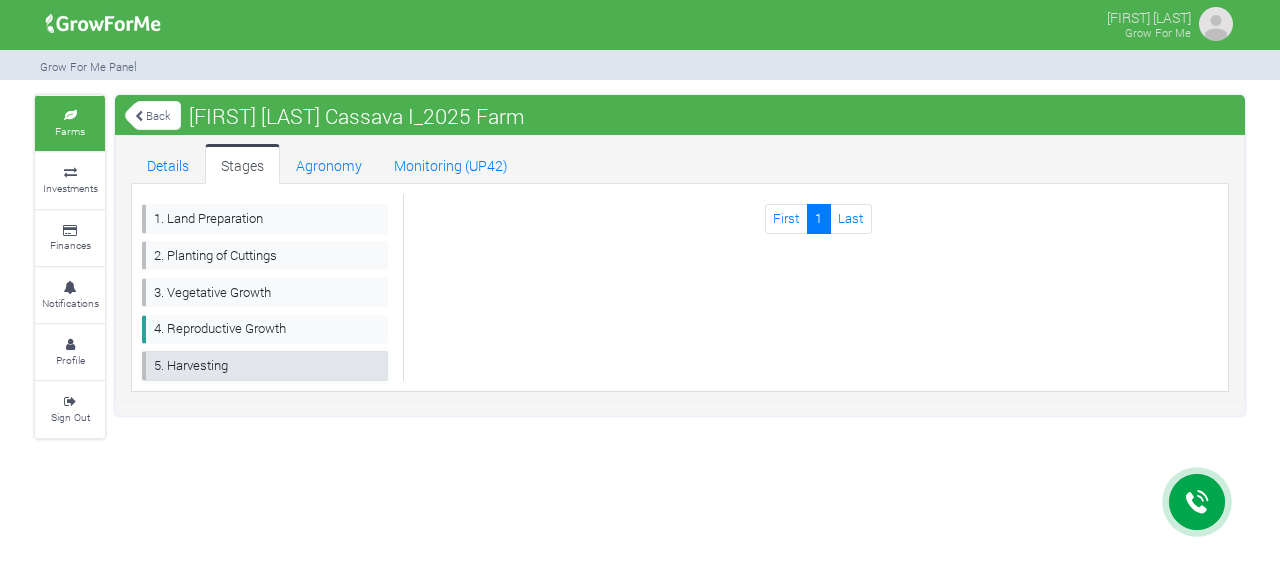 click on "5. Harvesting" at bounding box center (265, 365) 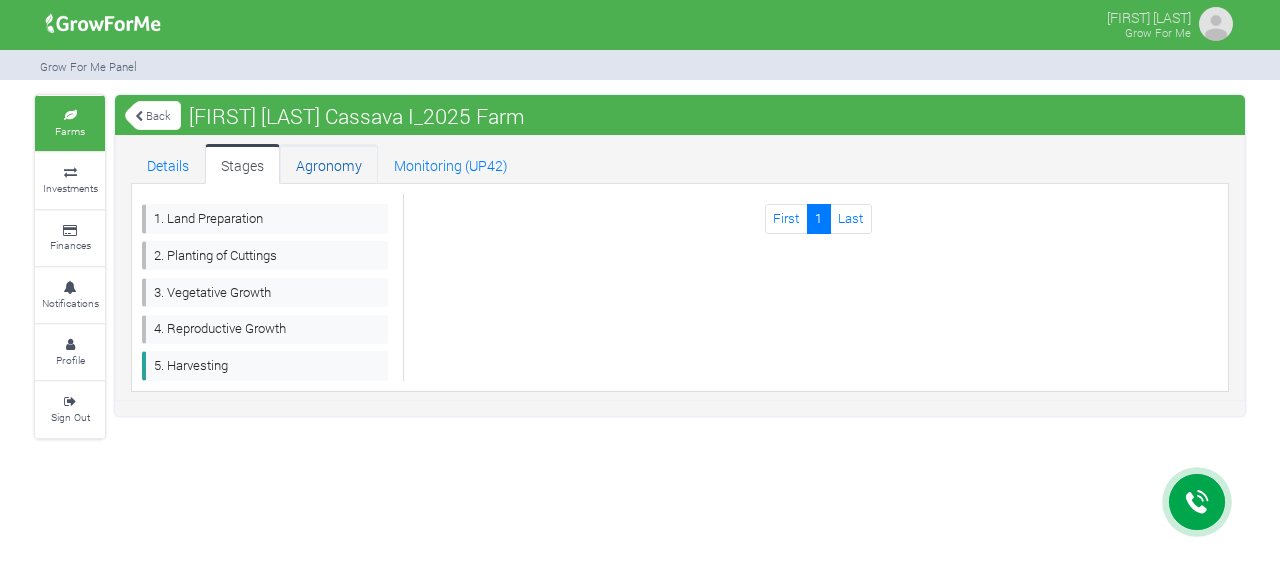 scroll, scrollTop: 0, scrollLeft: 0, axis: both 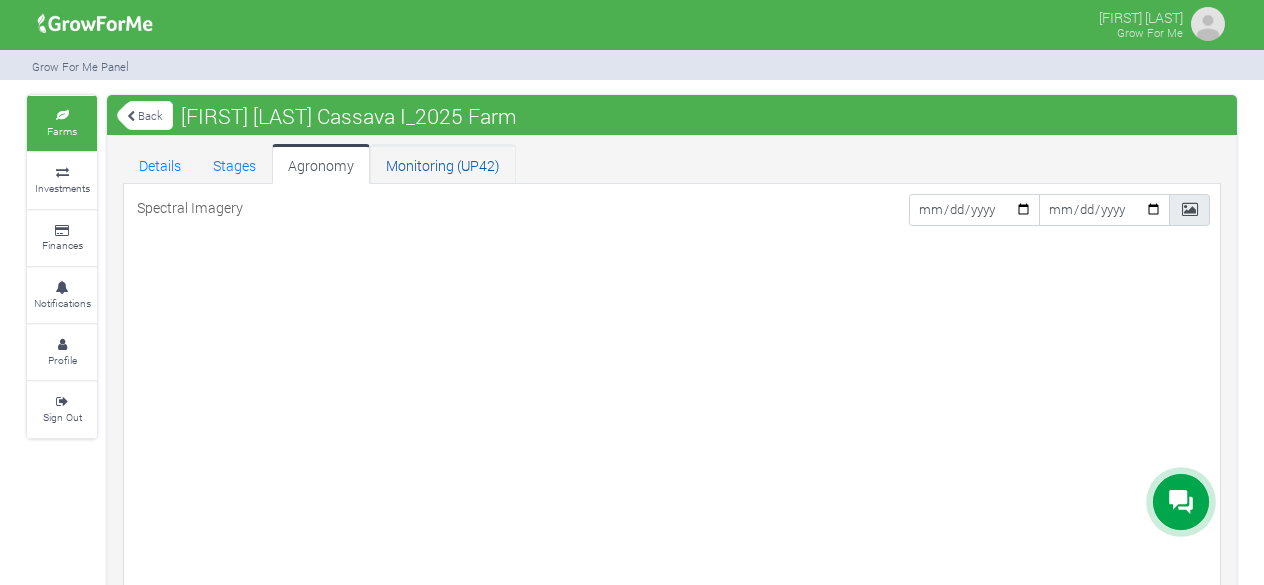 click on "Monitoring (UP42)" at bounding box center [443, 164] 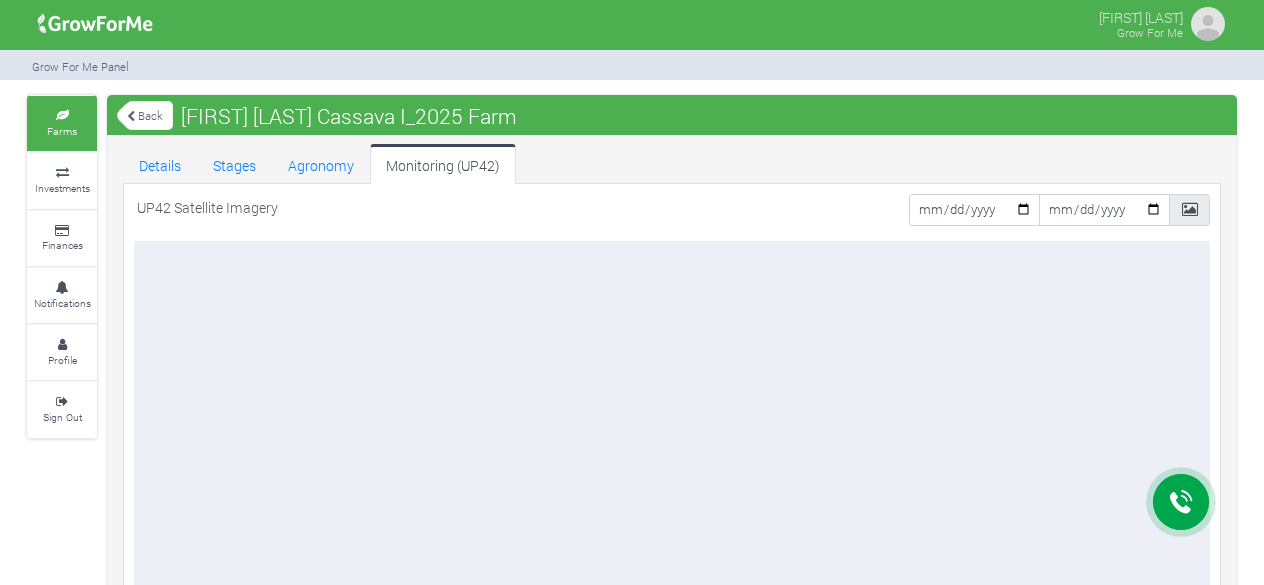 scroll, scrollTop: 0, scrollLeft: 0, axis: both 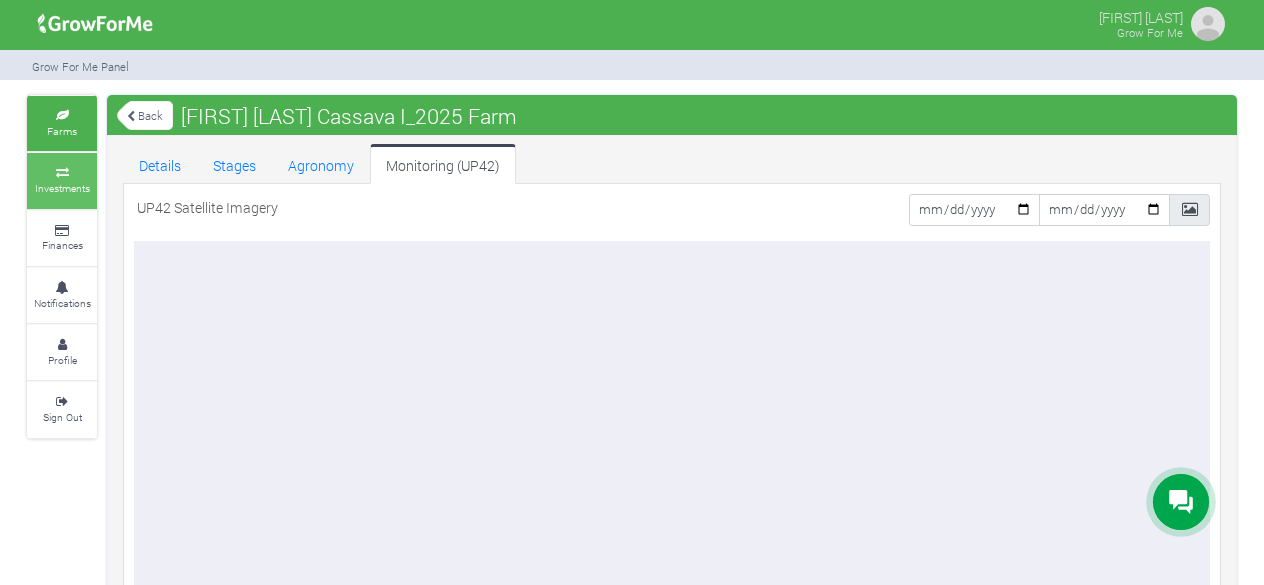 click on "Investments" at bounding box center (62, 188) 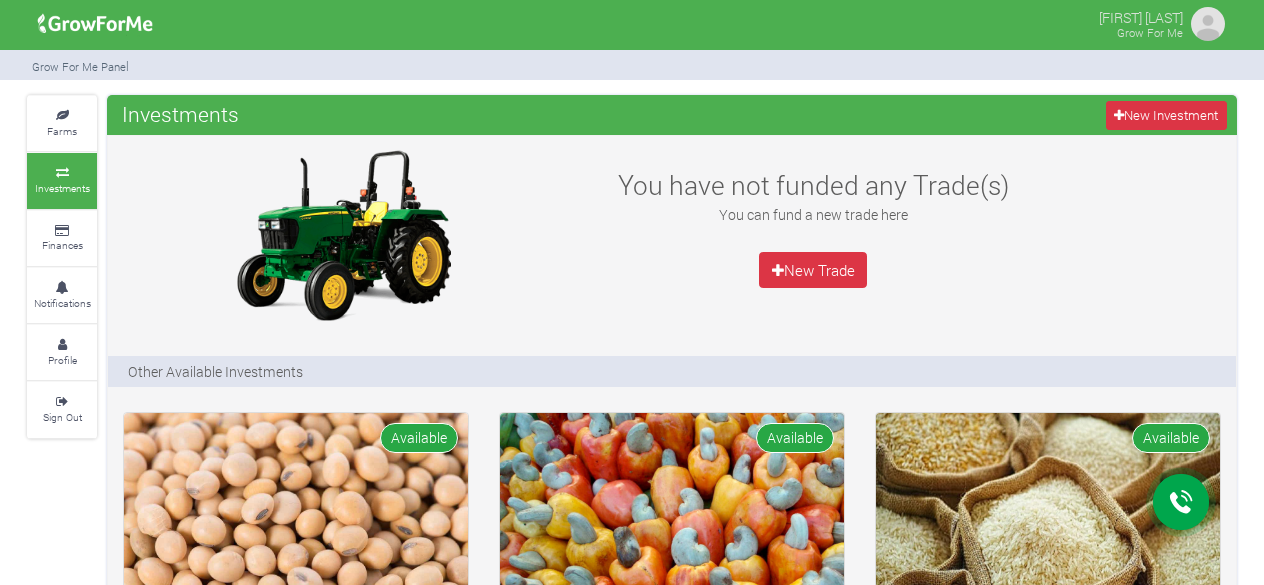 scroll, scrollTop: 0, scrollLeft: 0, axis: both 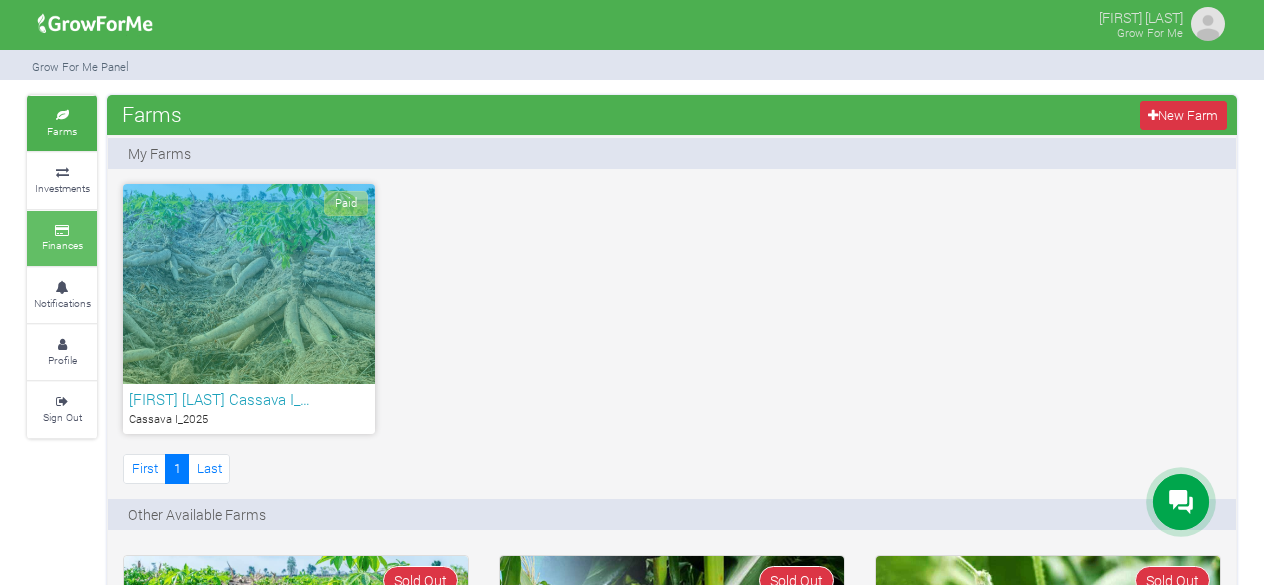 click on "Finances" at bounding box center [62, 238] 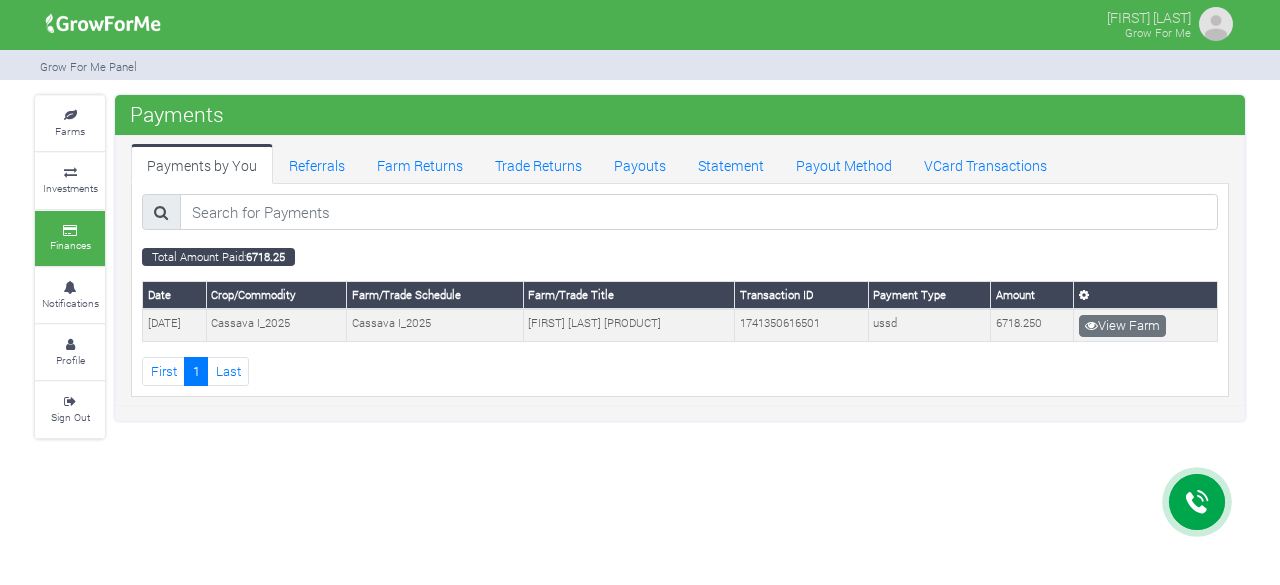 scroll, scrollTop: 0, scrollLeft: 0, axis: both 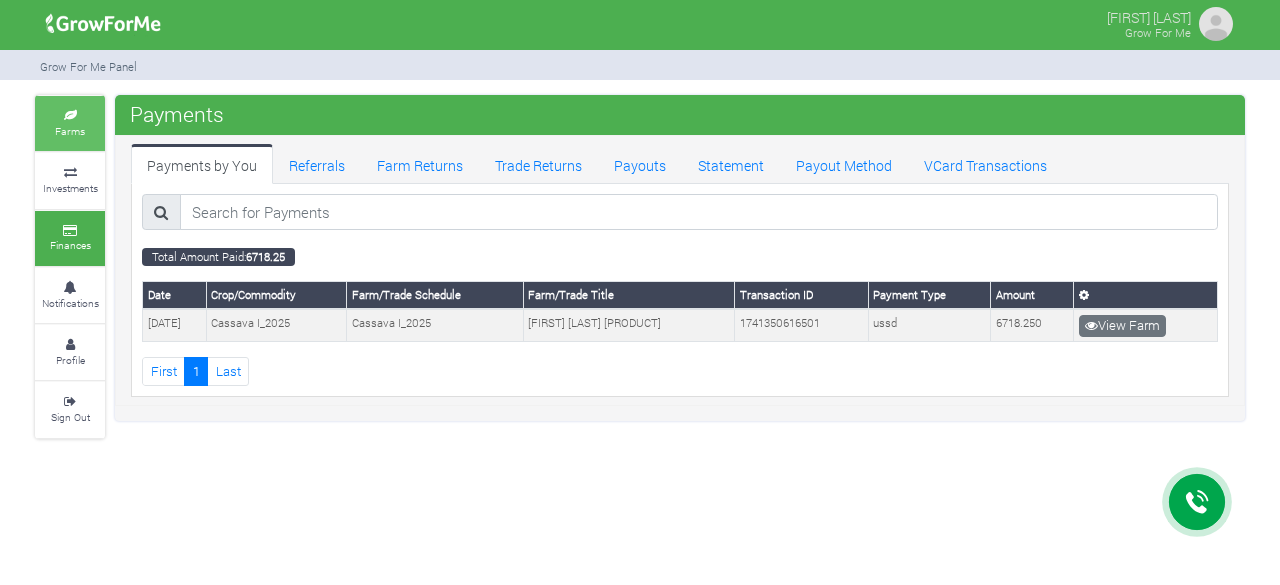 click on "Farms" at bounding box center [70, 123] 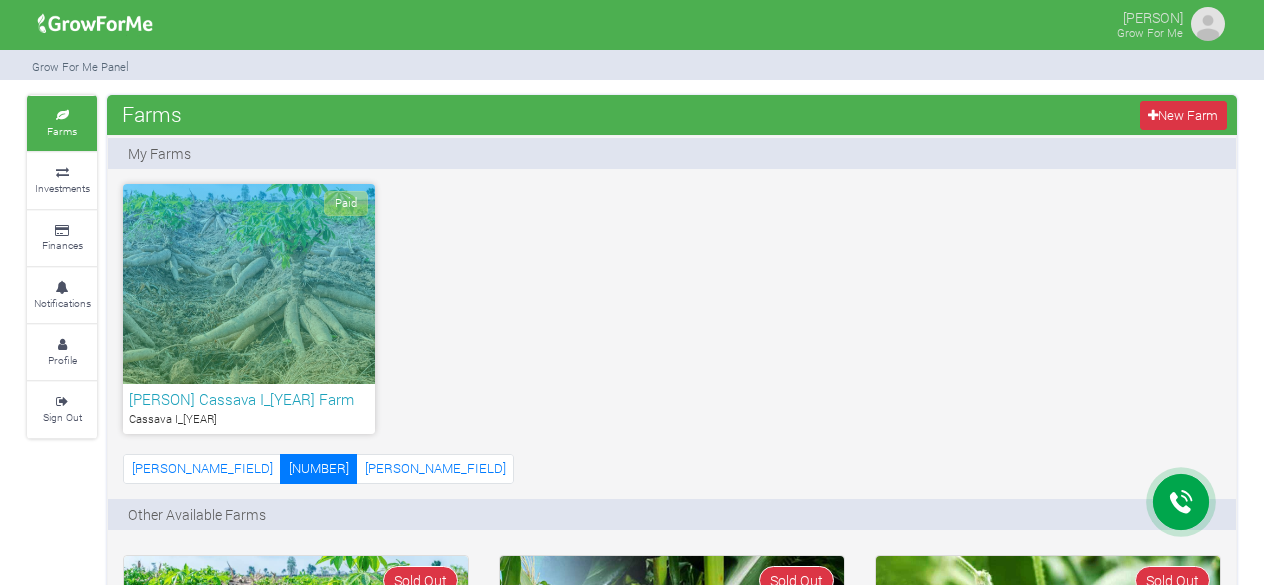 scroll, scrollTop: 0, scrollLeft: 0, axis: both 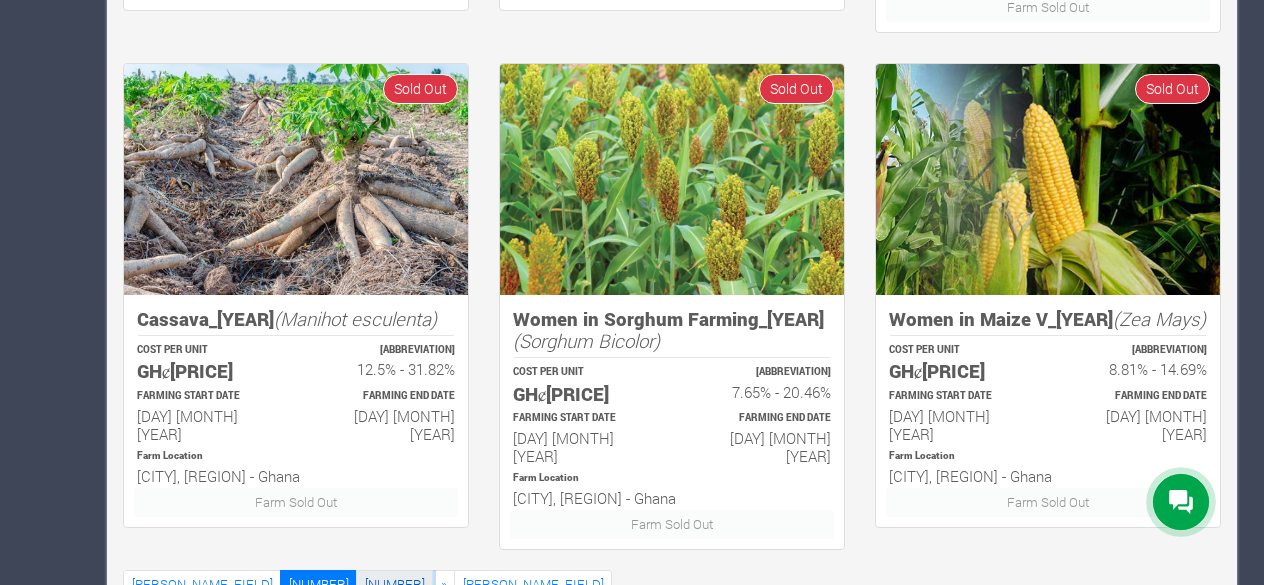 click on "2" at bounding box center [394, 584] 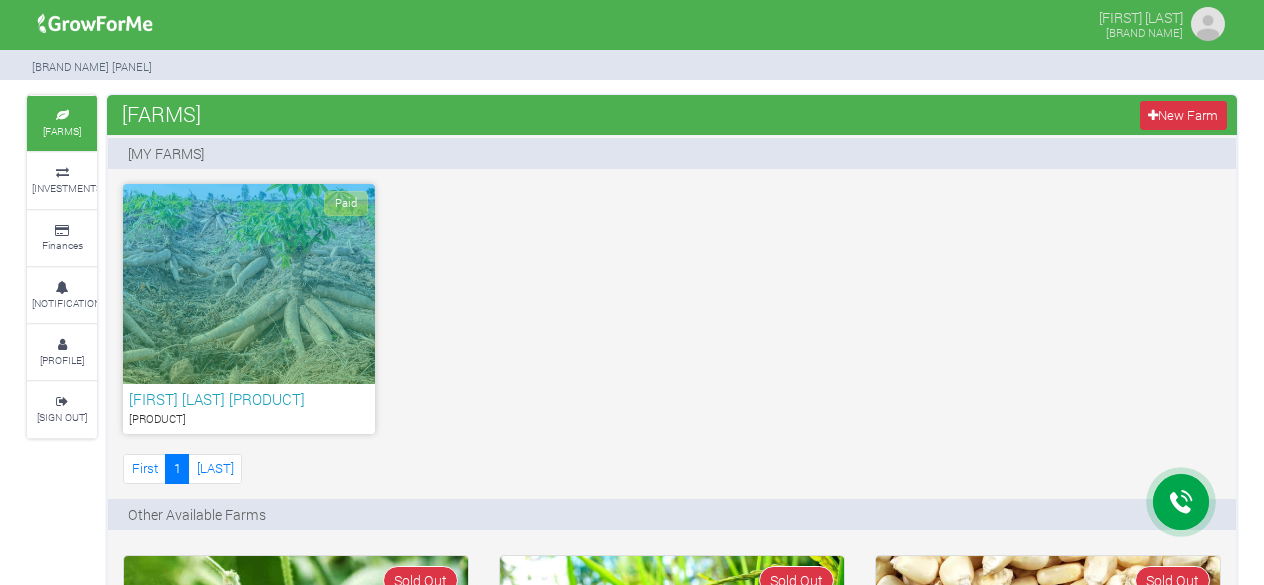 scroll, scrollTop: 0, scrollLeft: 0, axis: both 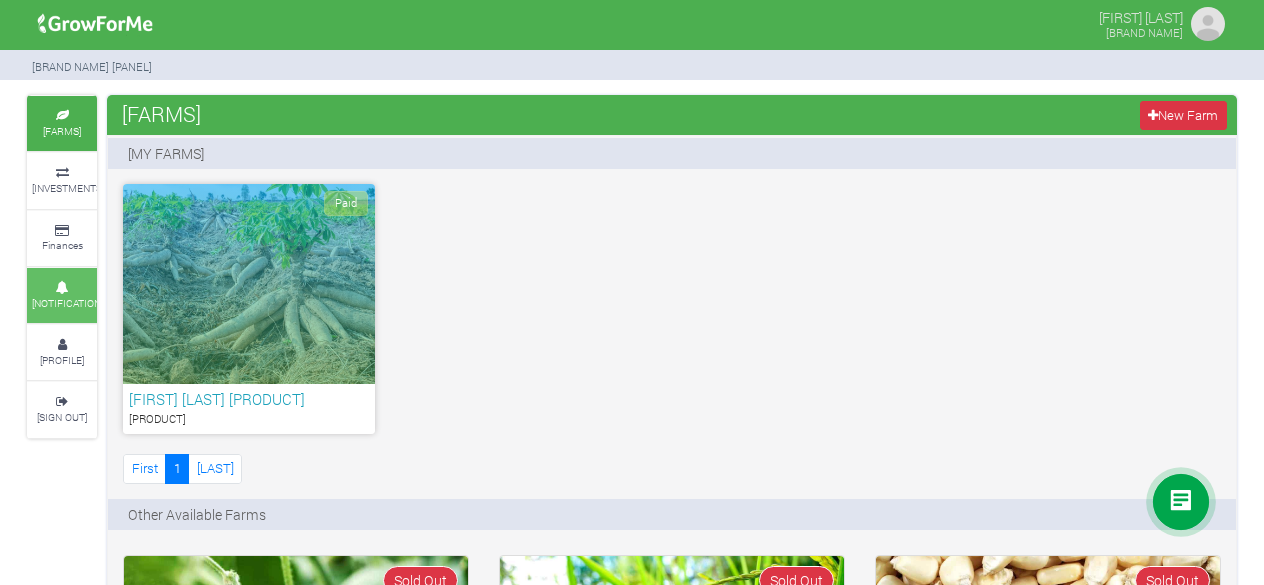 click on "Notifications" at bounding box center (70, 303) 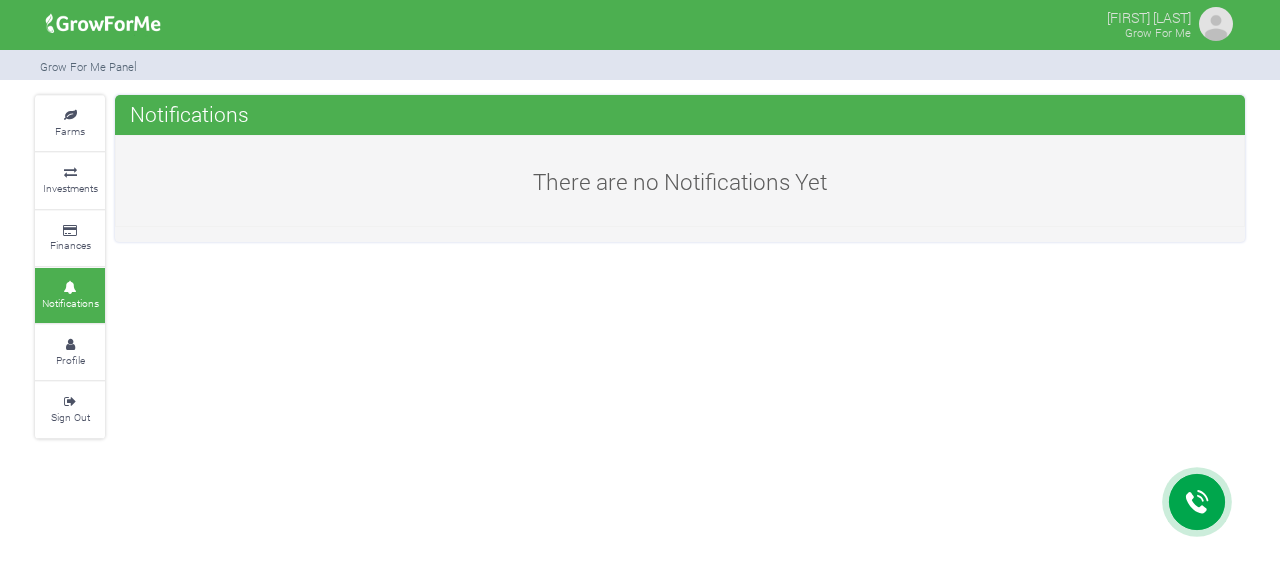 scroll, scrollTop: 0, scrollLeft: 0, axis: both 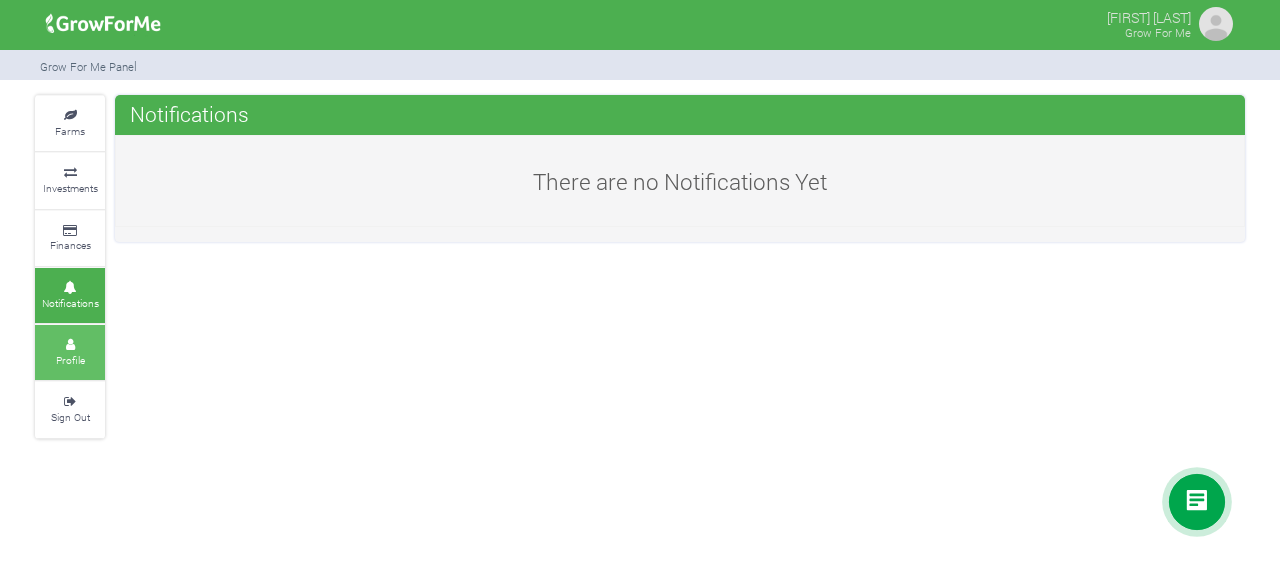 click at bounding box center (70, 345) 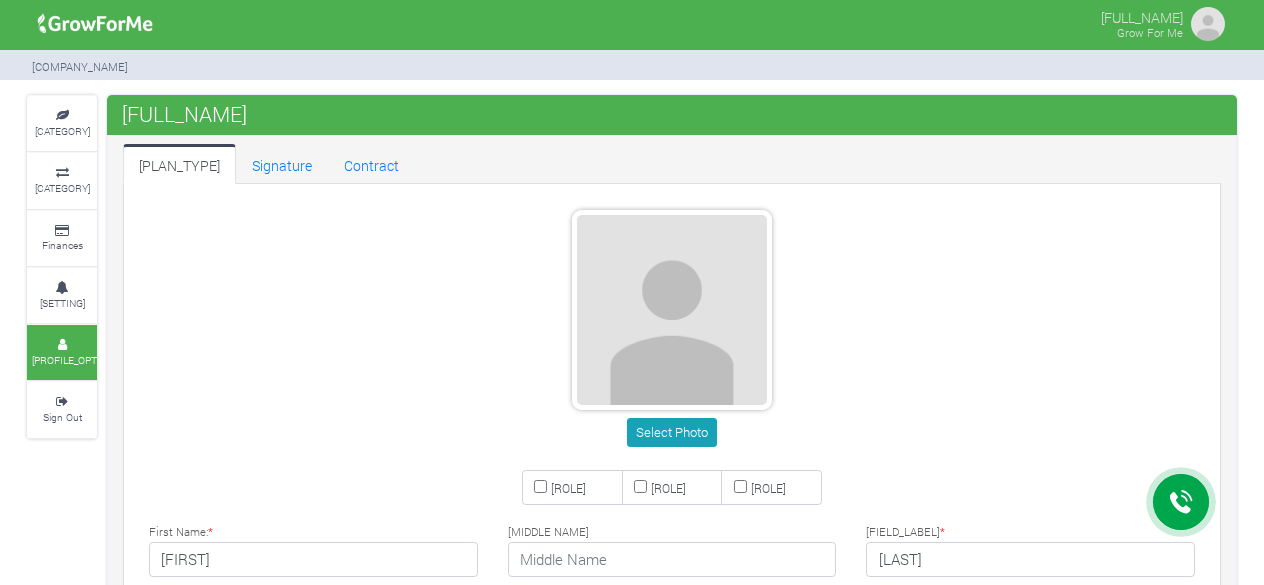 scroll, scrollTop: 0, scrollLeft: 0, axis: both 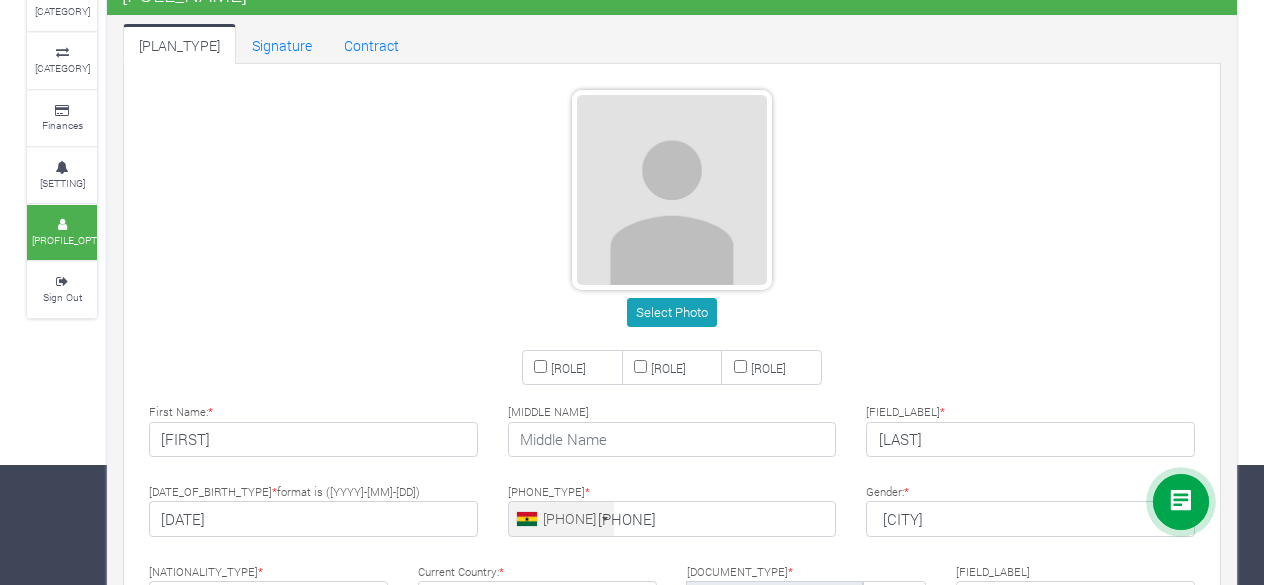 click on "[ROLE]" at bounding box center [540, 366] 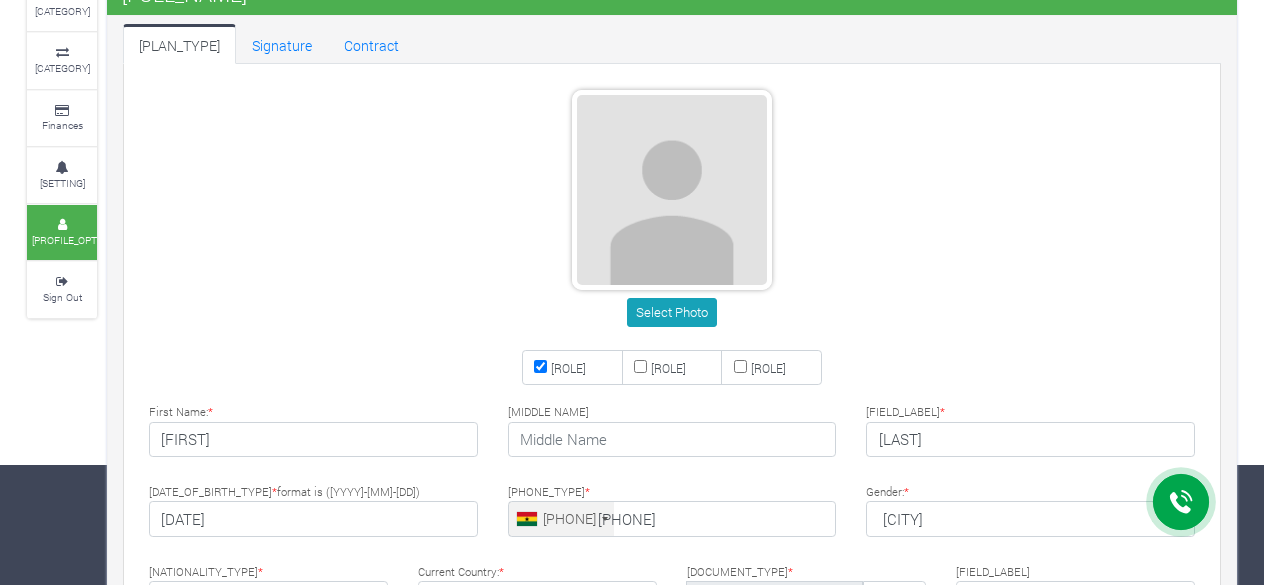 click on "Select Photo" at bounding box center [672, 212] 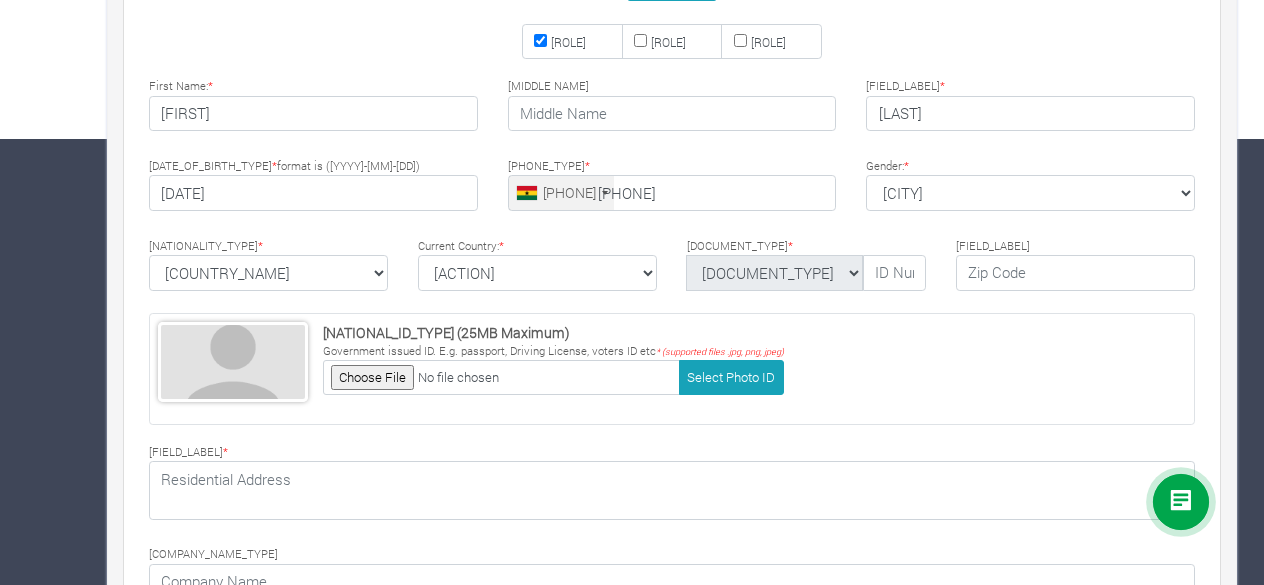 scroll, scrollTop: 447, scrollLeft: 0, axis: vertical 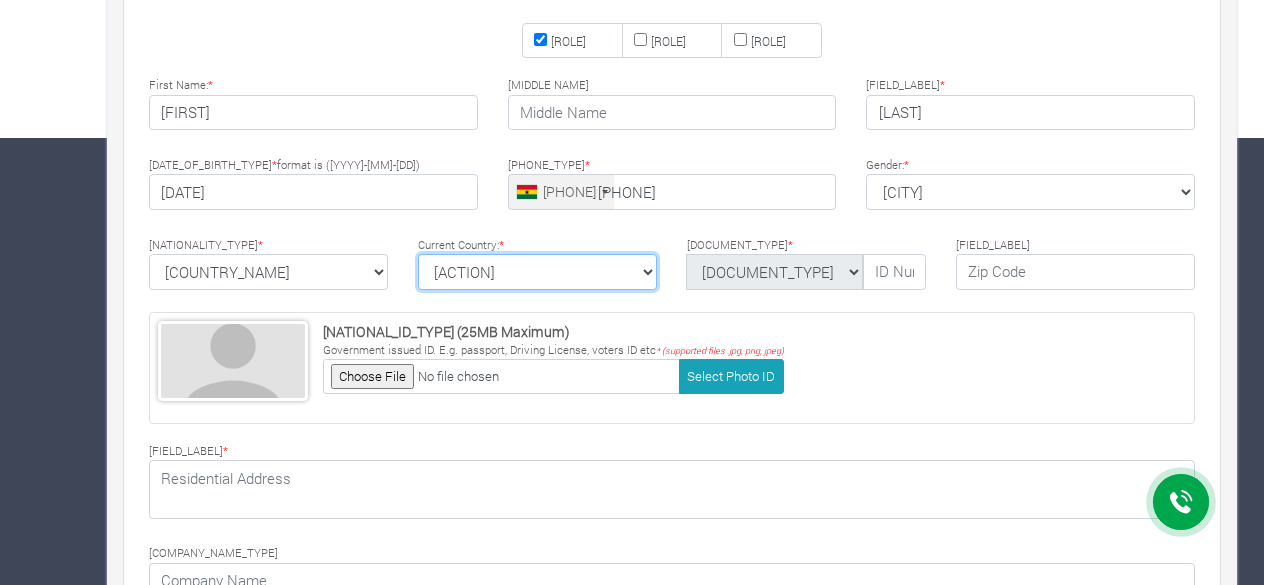 click on "Select your Country
[COUNTRY]
[COUNTRY]
[COUNTRY]
[COUNTRY]
[COUNTRY]
[COUNTRY]
[COUNTRY]
[COUNTRY]
[COUNTRY]
[COUNTRY]
[COUNTRY]
[COUNTRY]
[COUNTRY]
[COUNTRY]
[COUNTRY]" at bounding box center [537, 272] 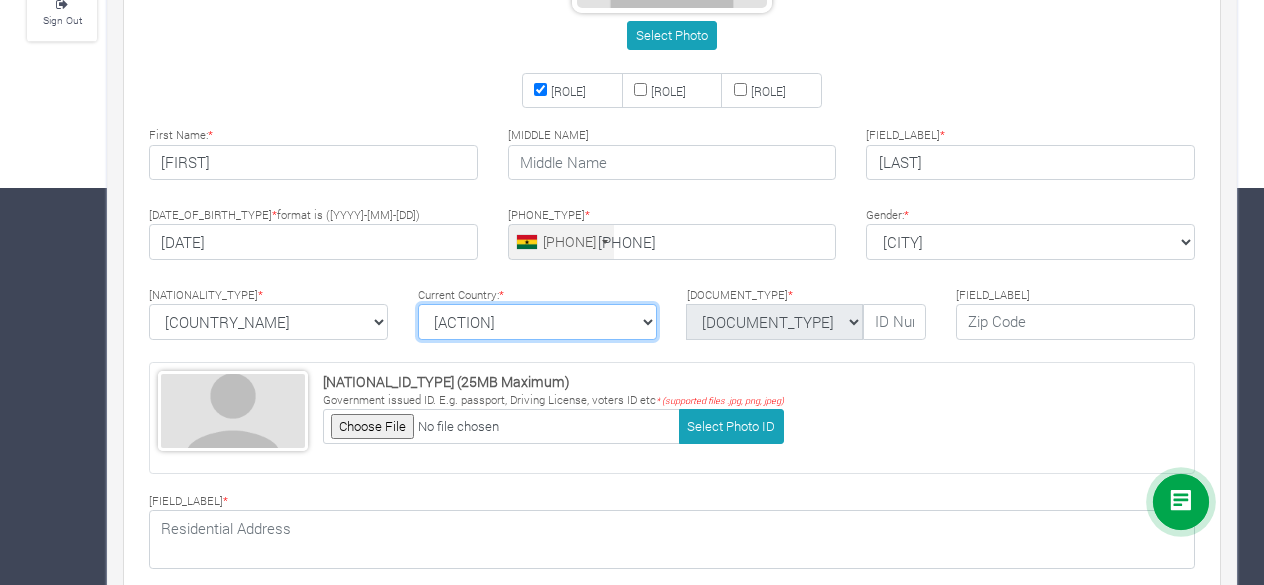 scroll, scrollTop: 633, scrollLeft: 0, axis: vertical 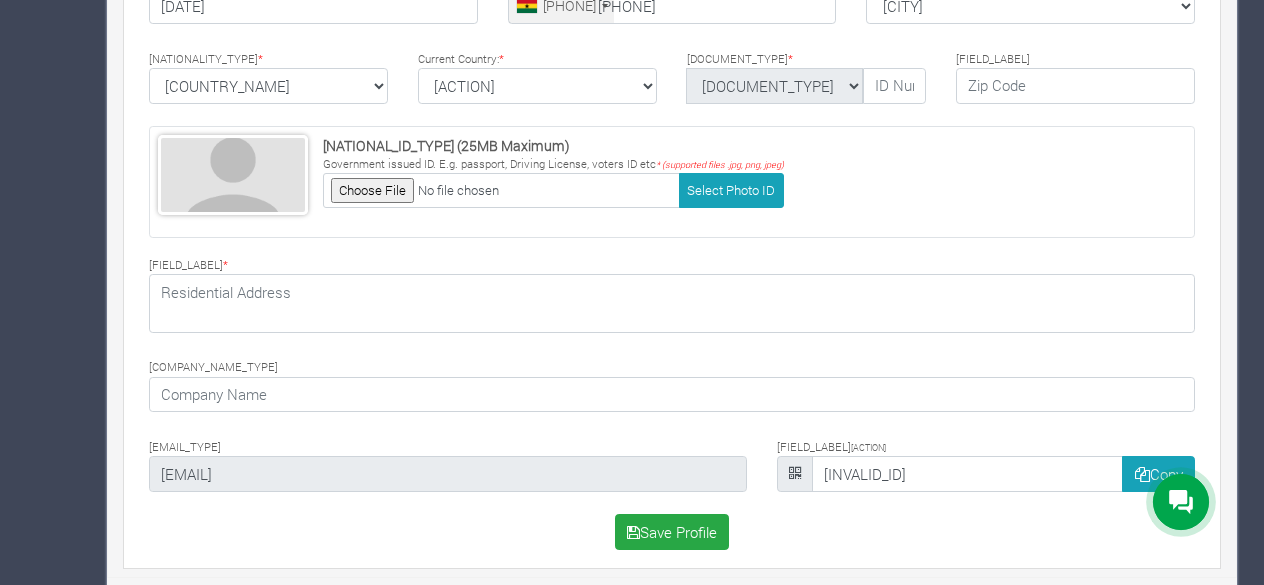 click on "[EMAIL_TYPE] [EMAIL]" at bounding box center [448, 463] 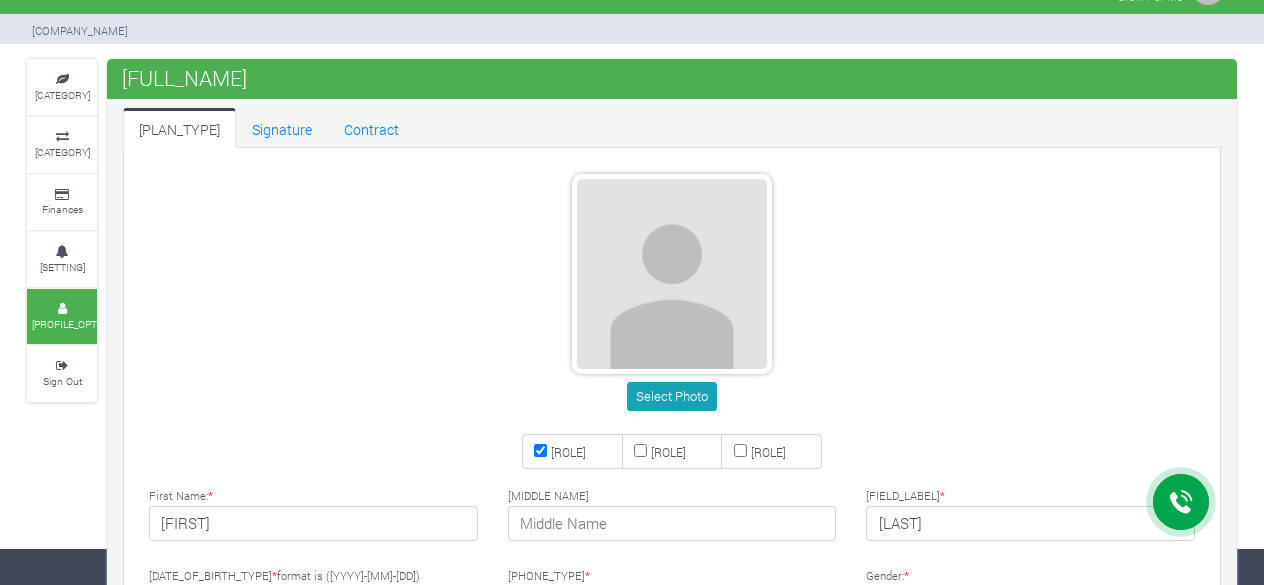 scroll, scrollTop: 0, scrollLeft: 0, axis: both 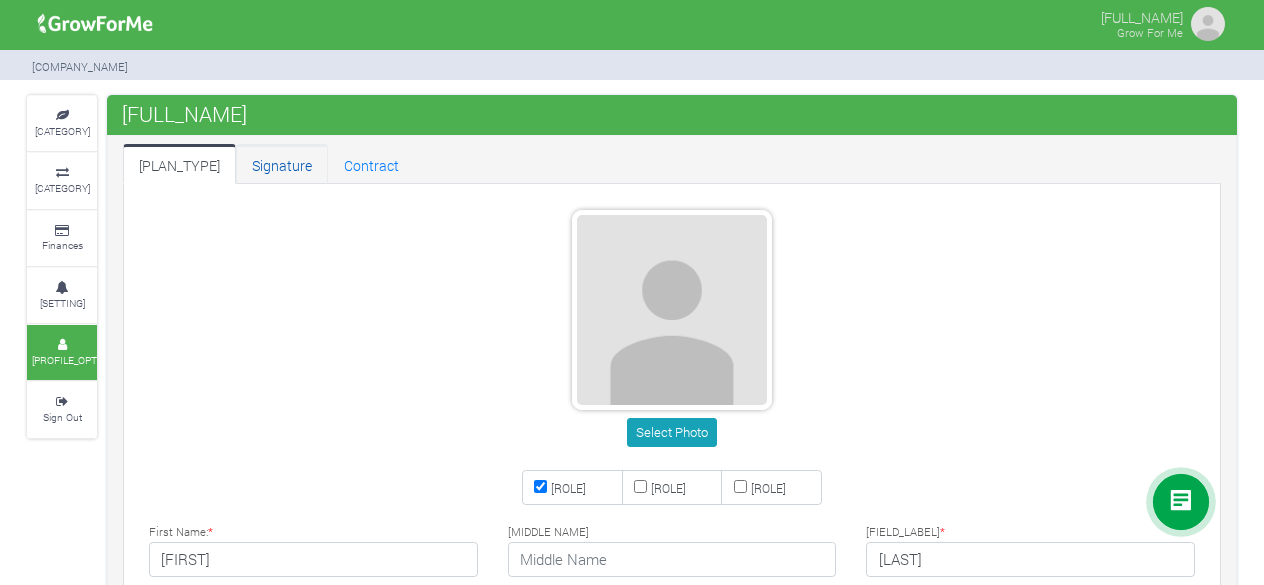 click on "Signature" at bounding box center (282, 164) 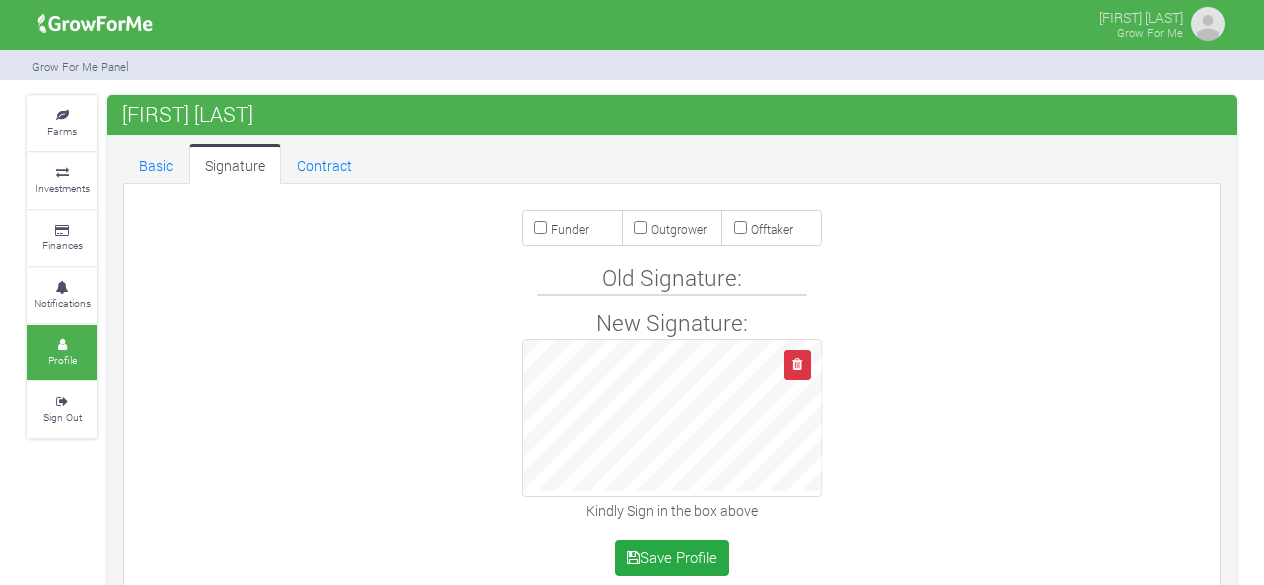 scroll, scrollTop: 0, scrollLeft: 0, axis: both 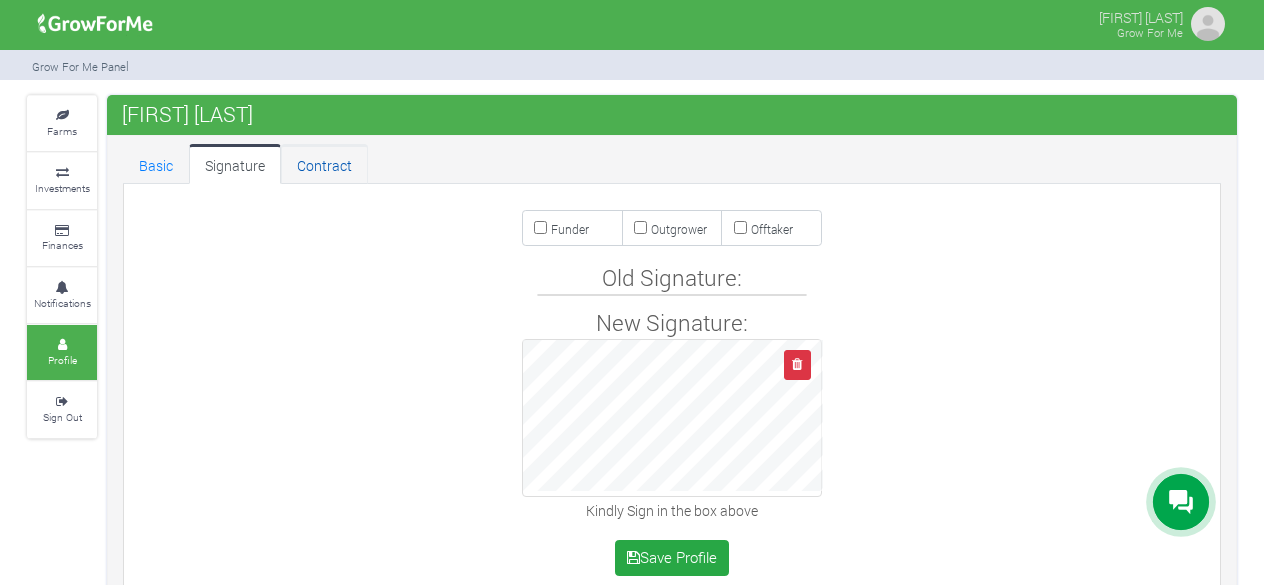 click on "Contract" at bounding box center (324, 164) 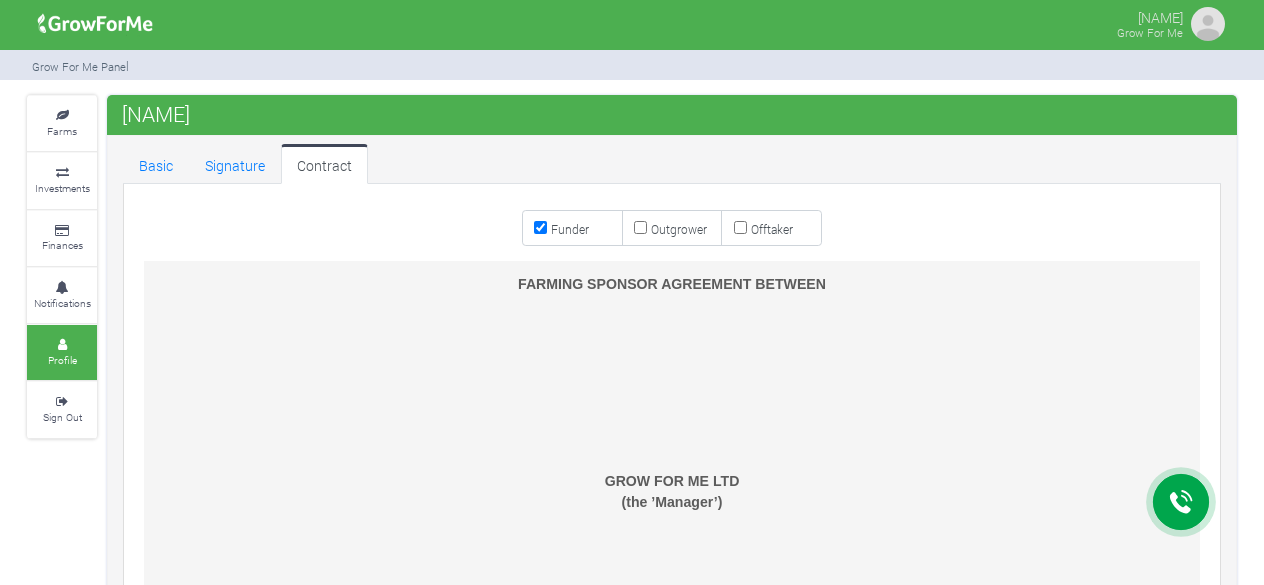 scroll, scrollTop: 0, scrollLeft: 0, axis: both 